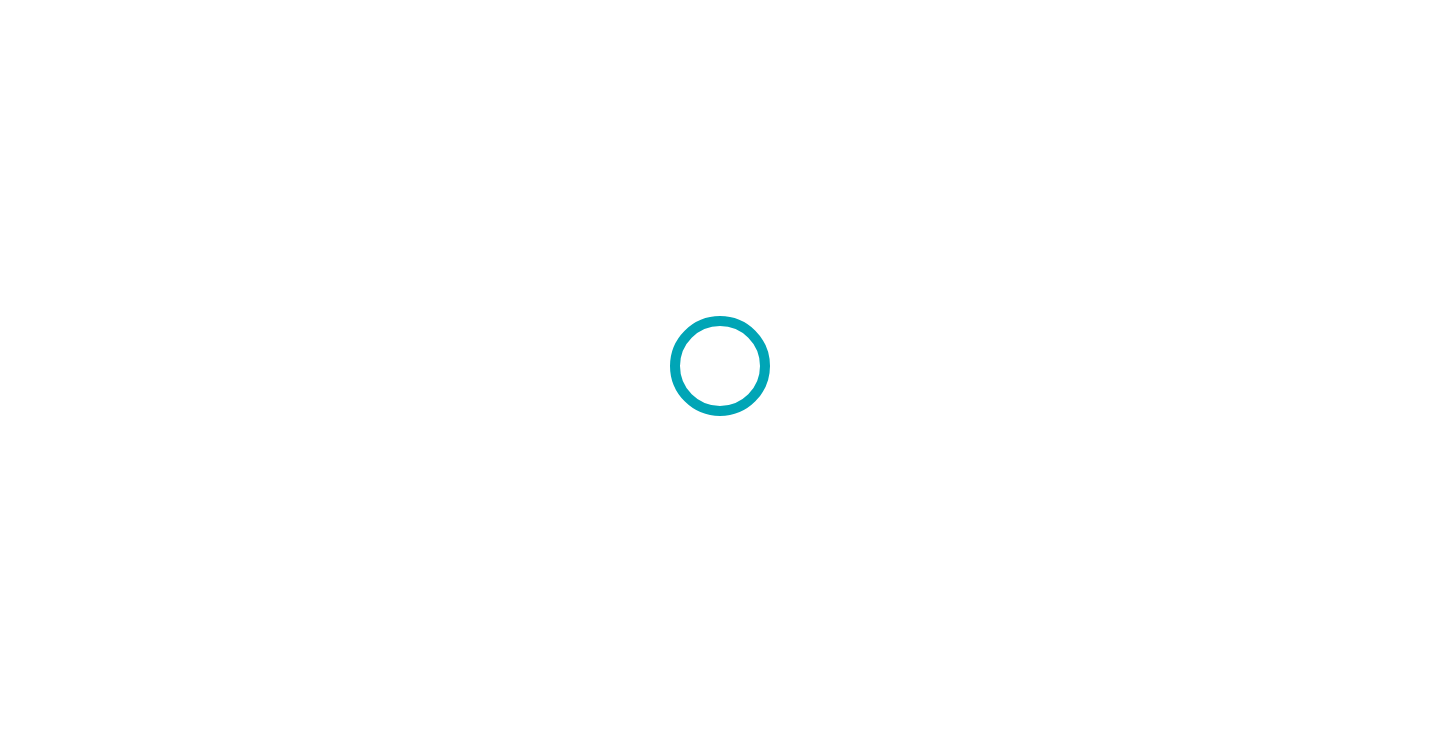 scroll, scrollTop: 0, scrollLeft: 0, axis: both 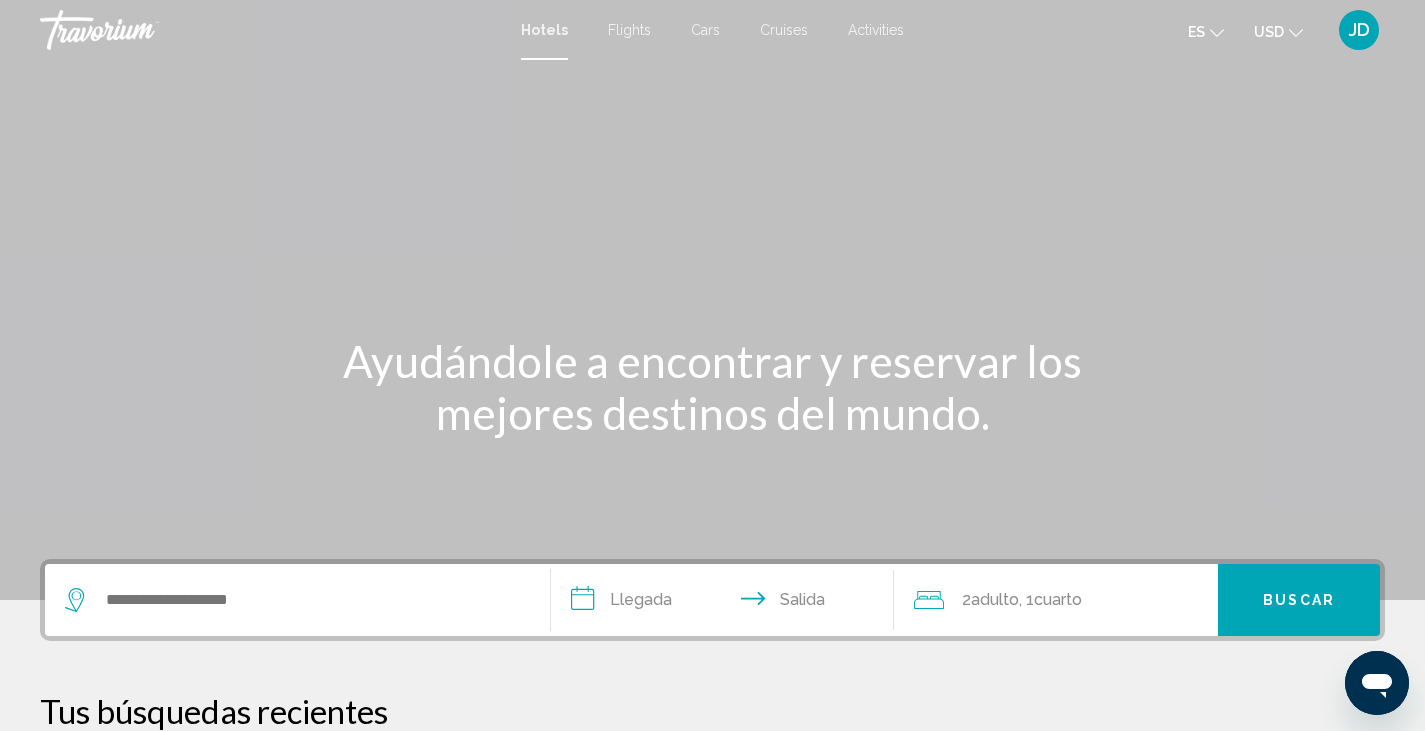 click on "Flights" at bounding box center [629, 30] 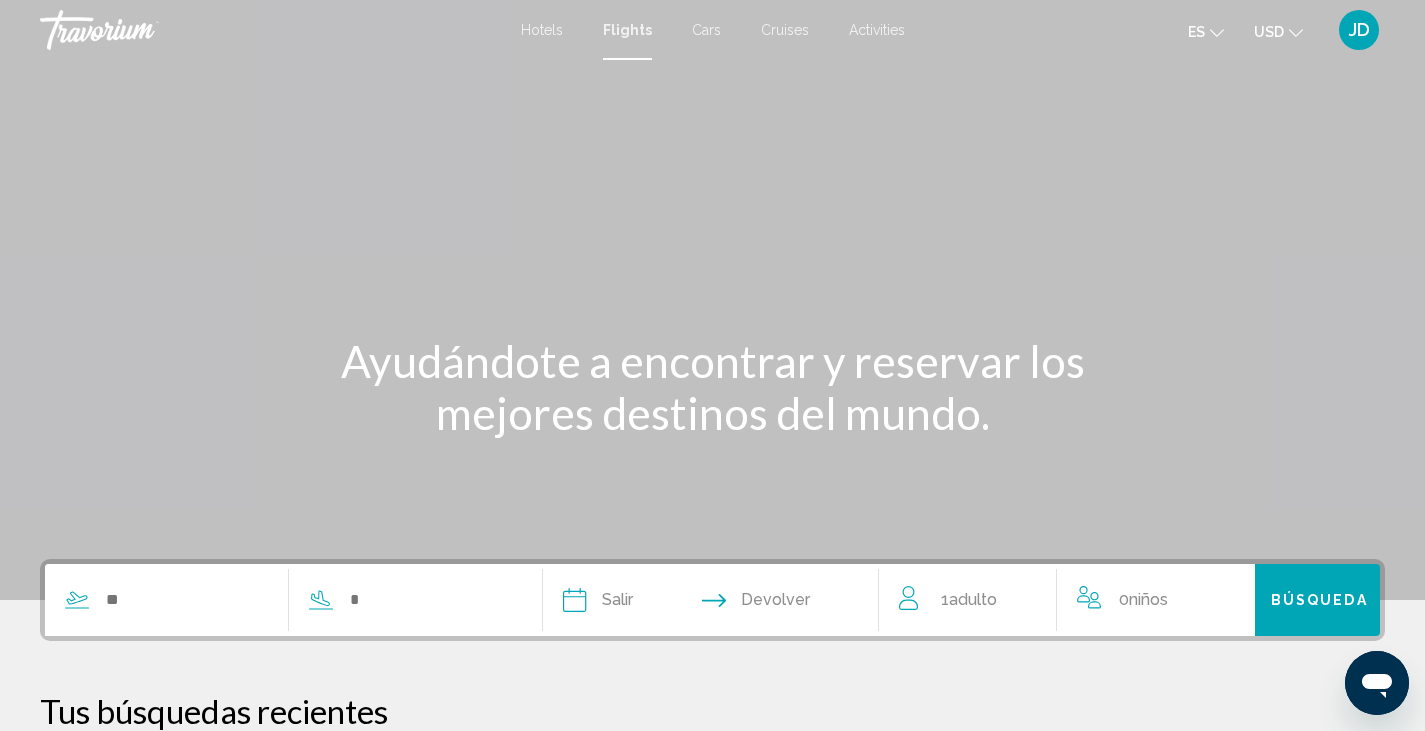 click on "Cars" at bounding box center (706, 30) 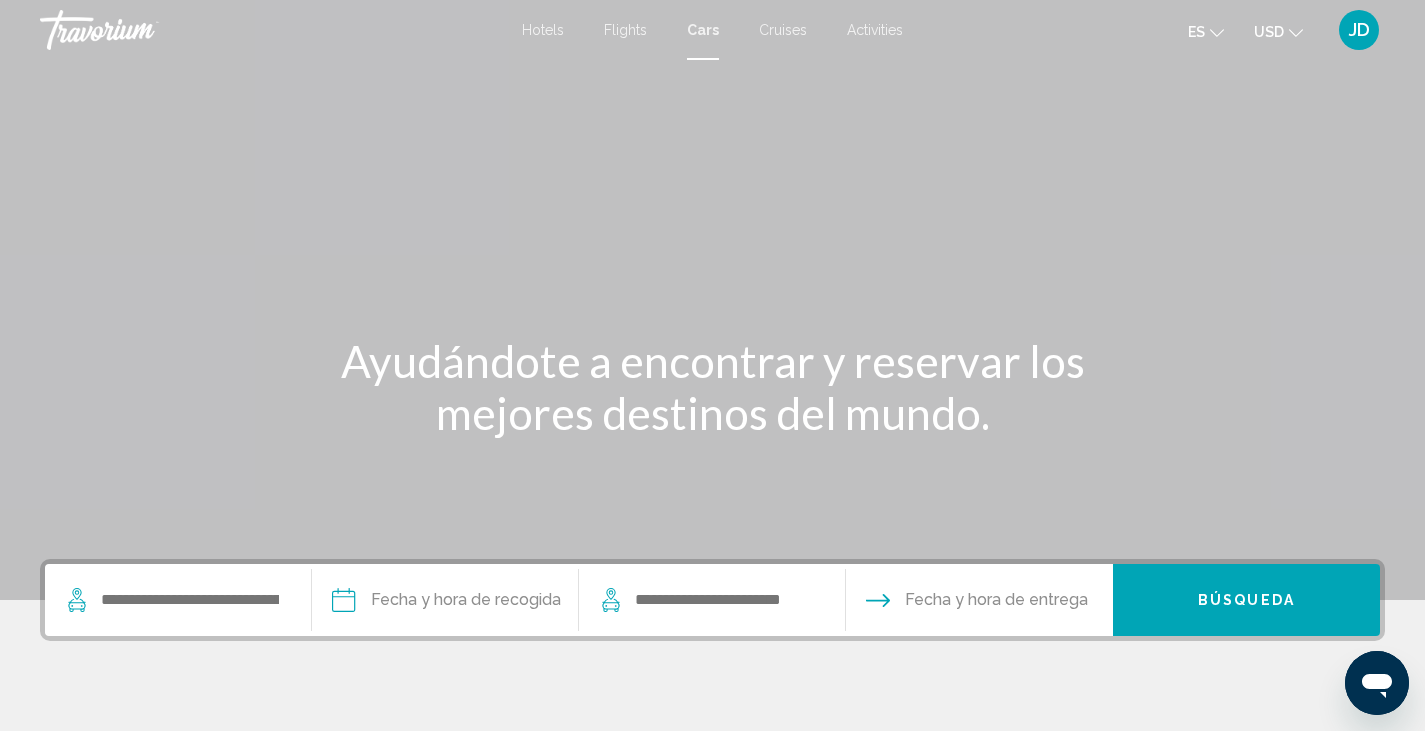 click on "Cruises" at bounding box center [783, 30] 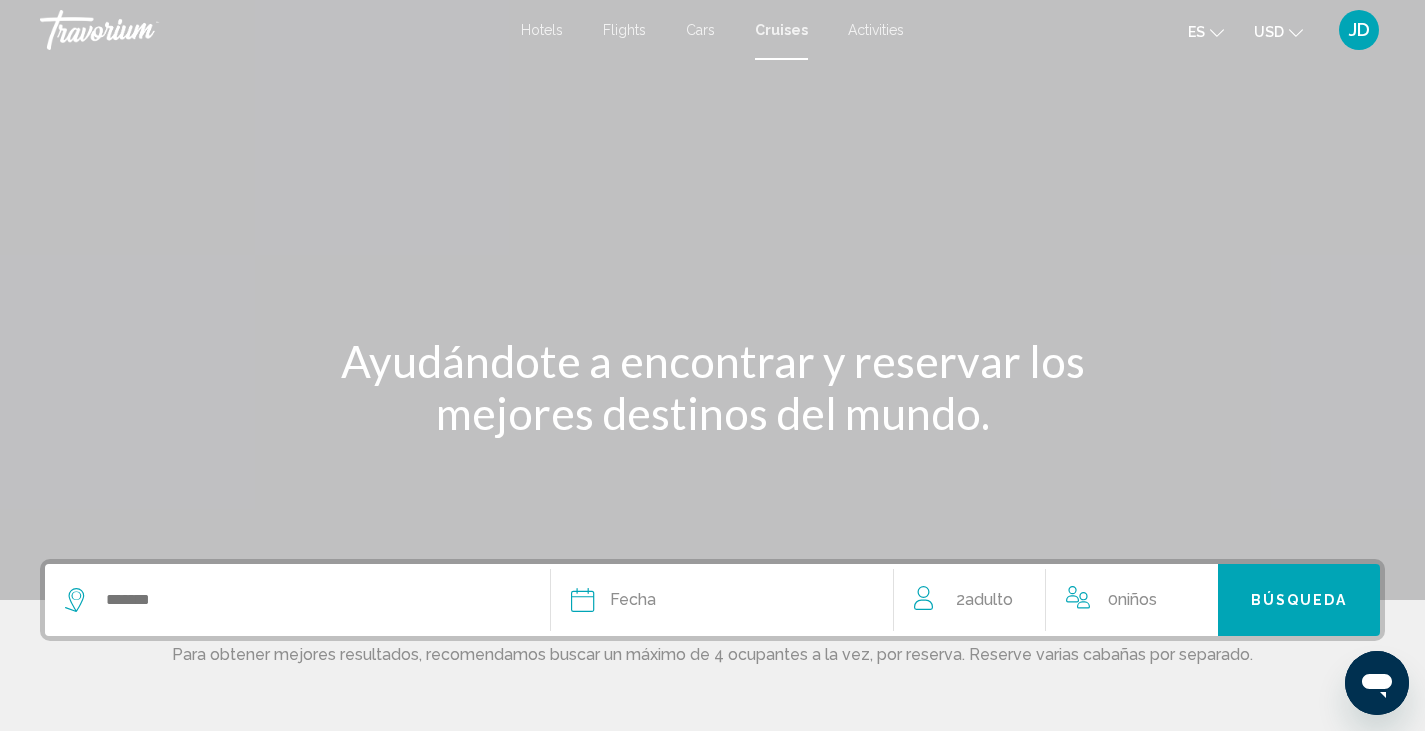 click on "Activities" at bounding box center [876, 30] 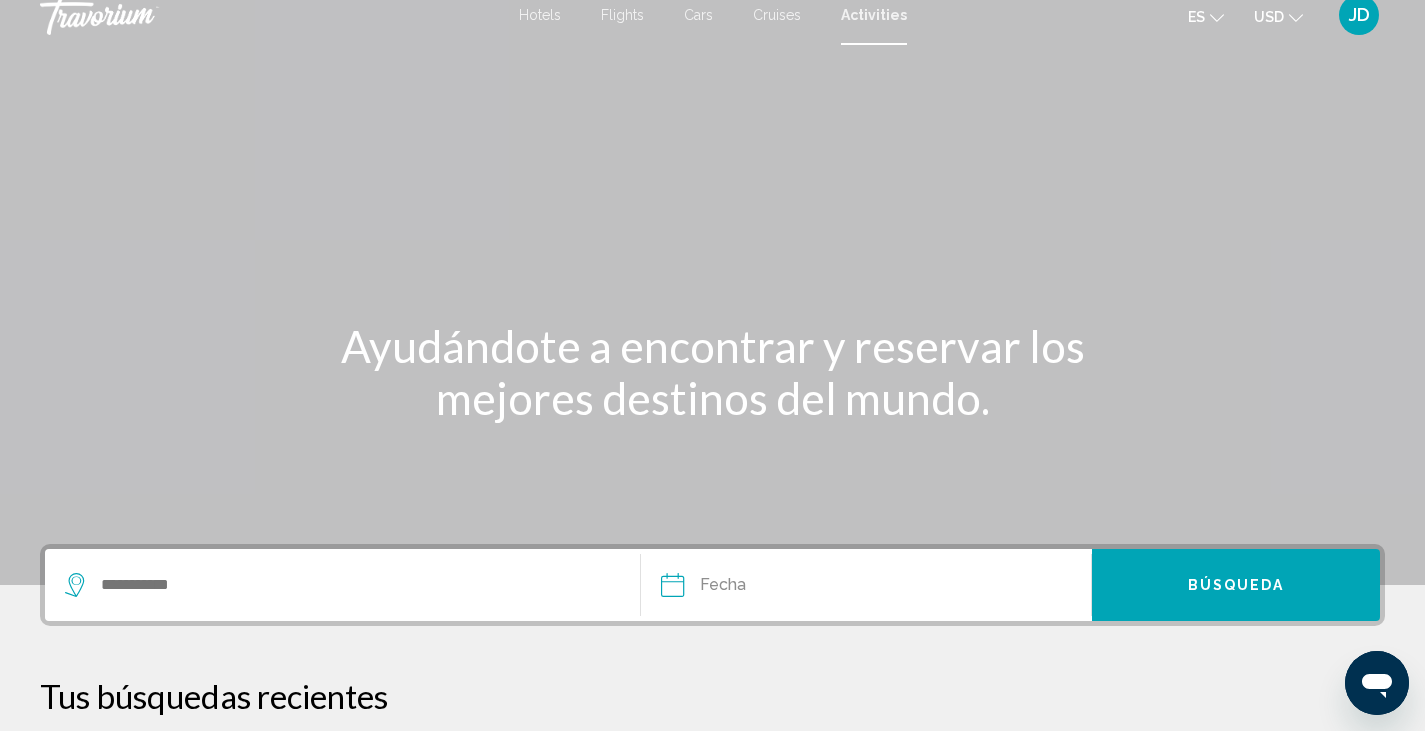 scroll, scrollTop: 0, scrollLeft: 0, axis: both 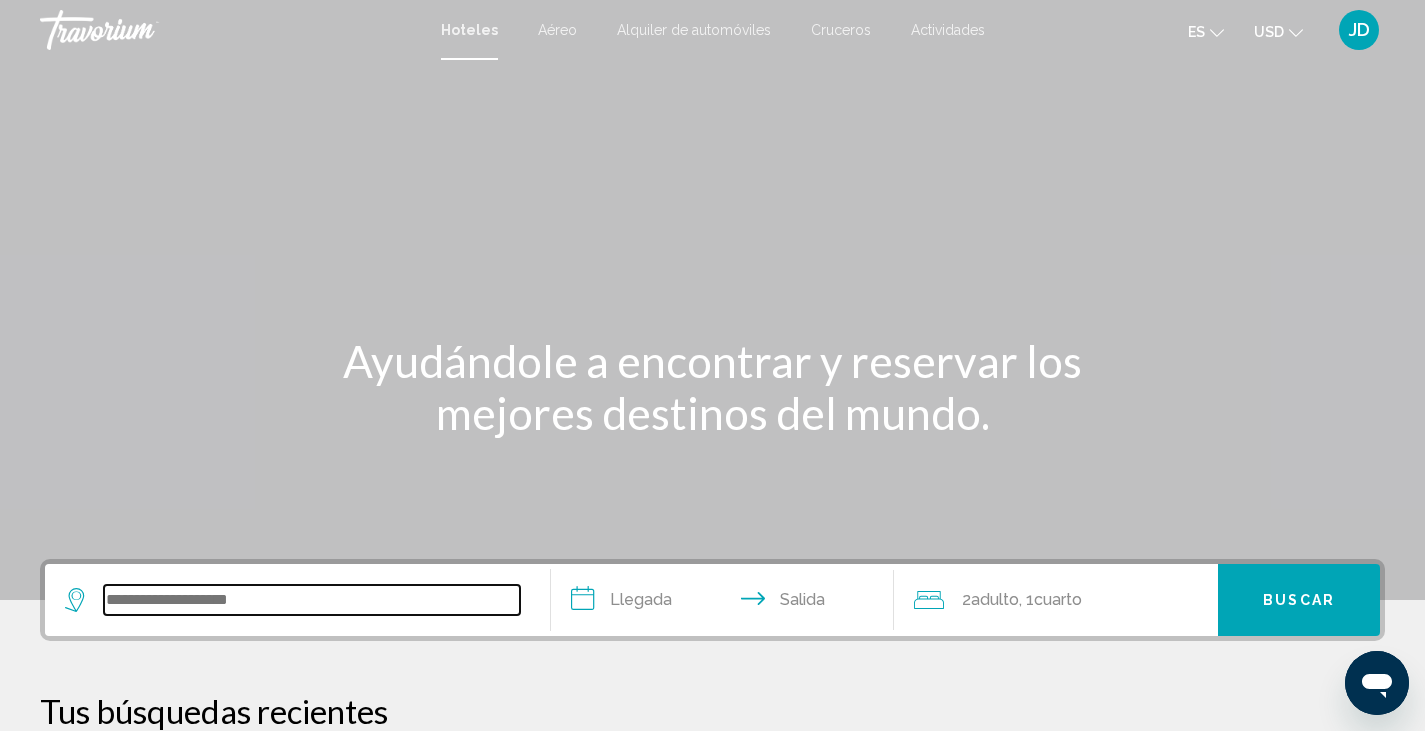 click at bounding box center [312, 600] 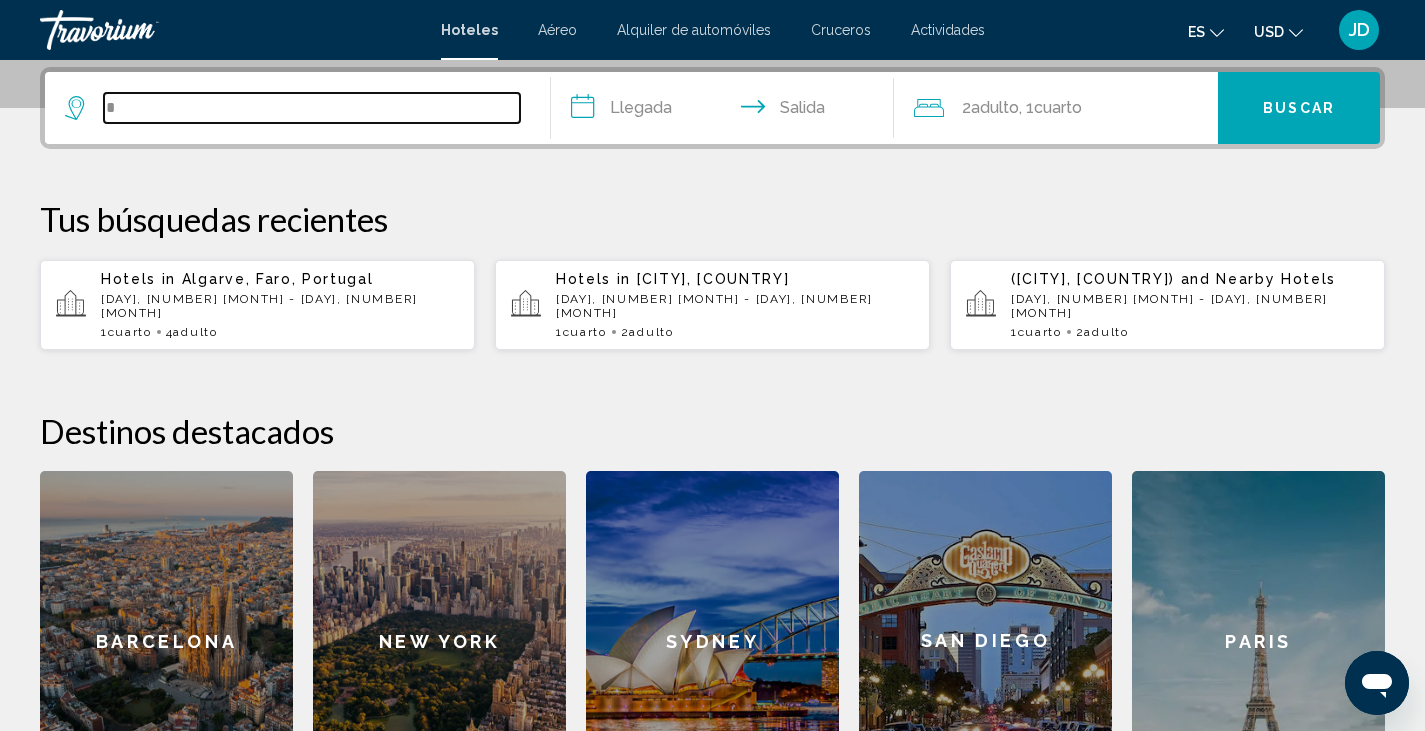 scroll, scrollTop: 494, scrollLeft: 0, axis: vertical 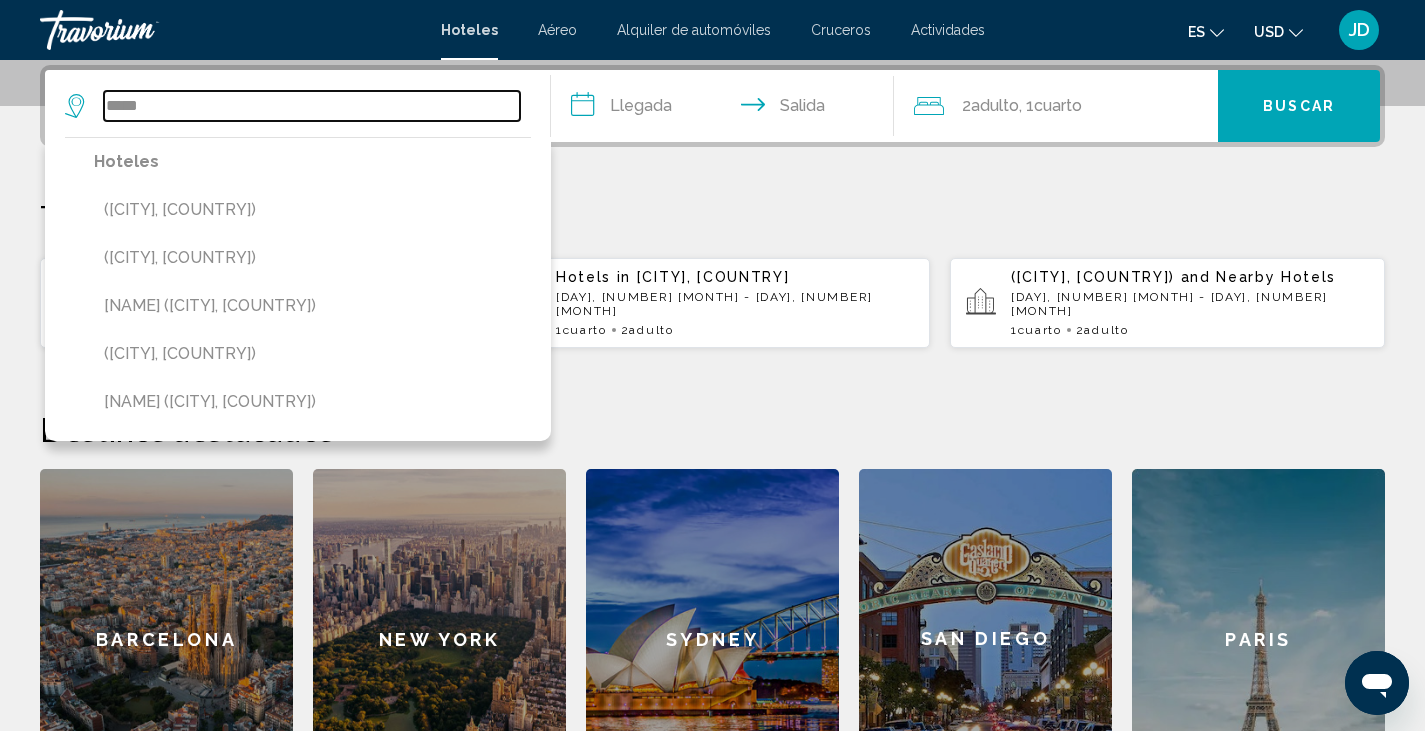 type on "*****" 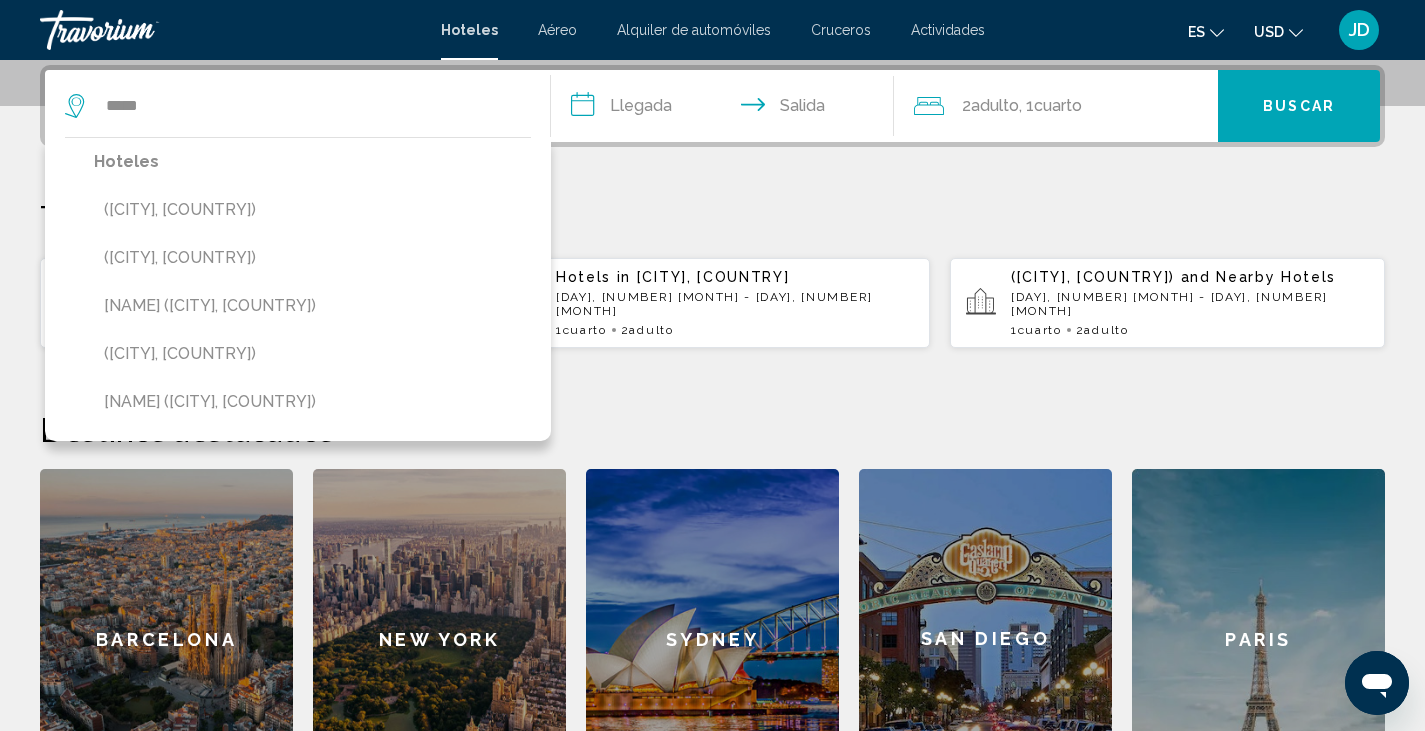 click on "**********" at bounding box center [727, 109] 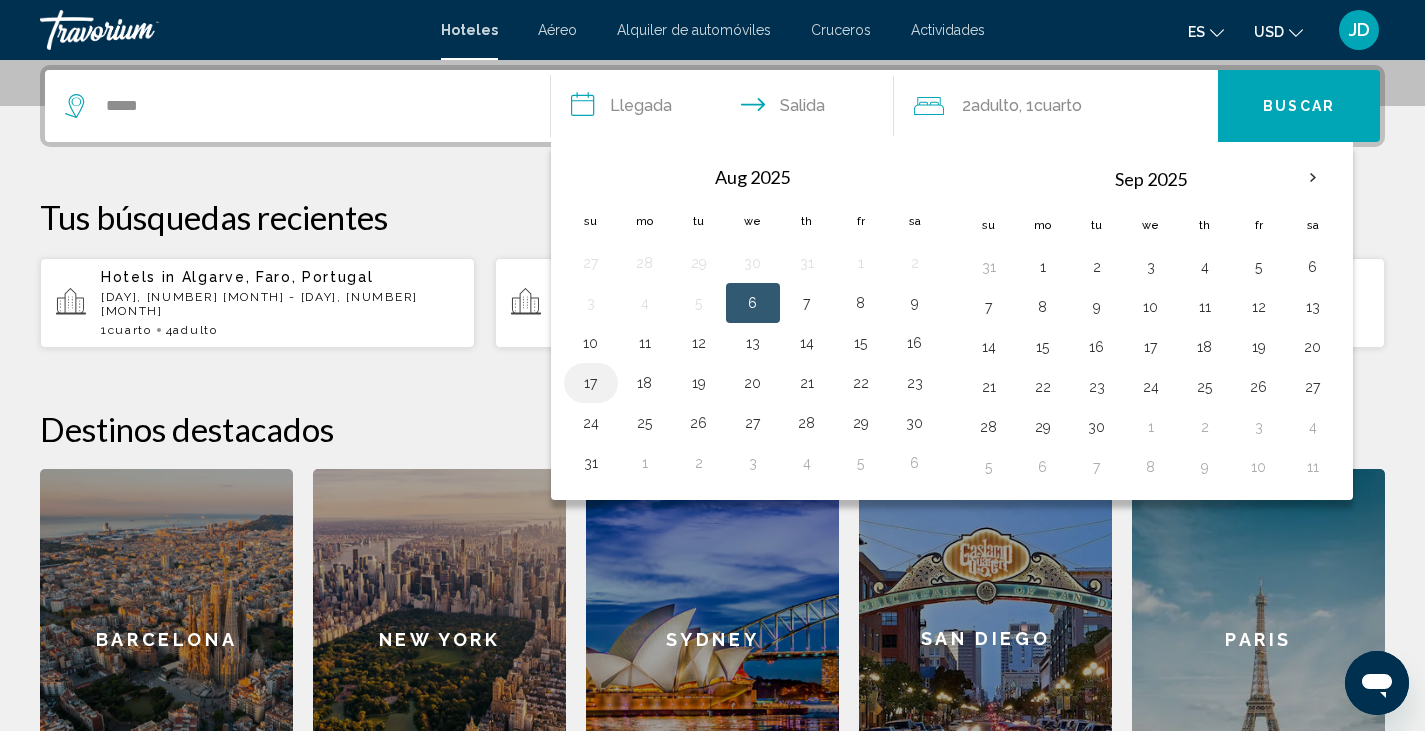 click on "17" at bounding box center (591, 383) 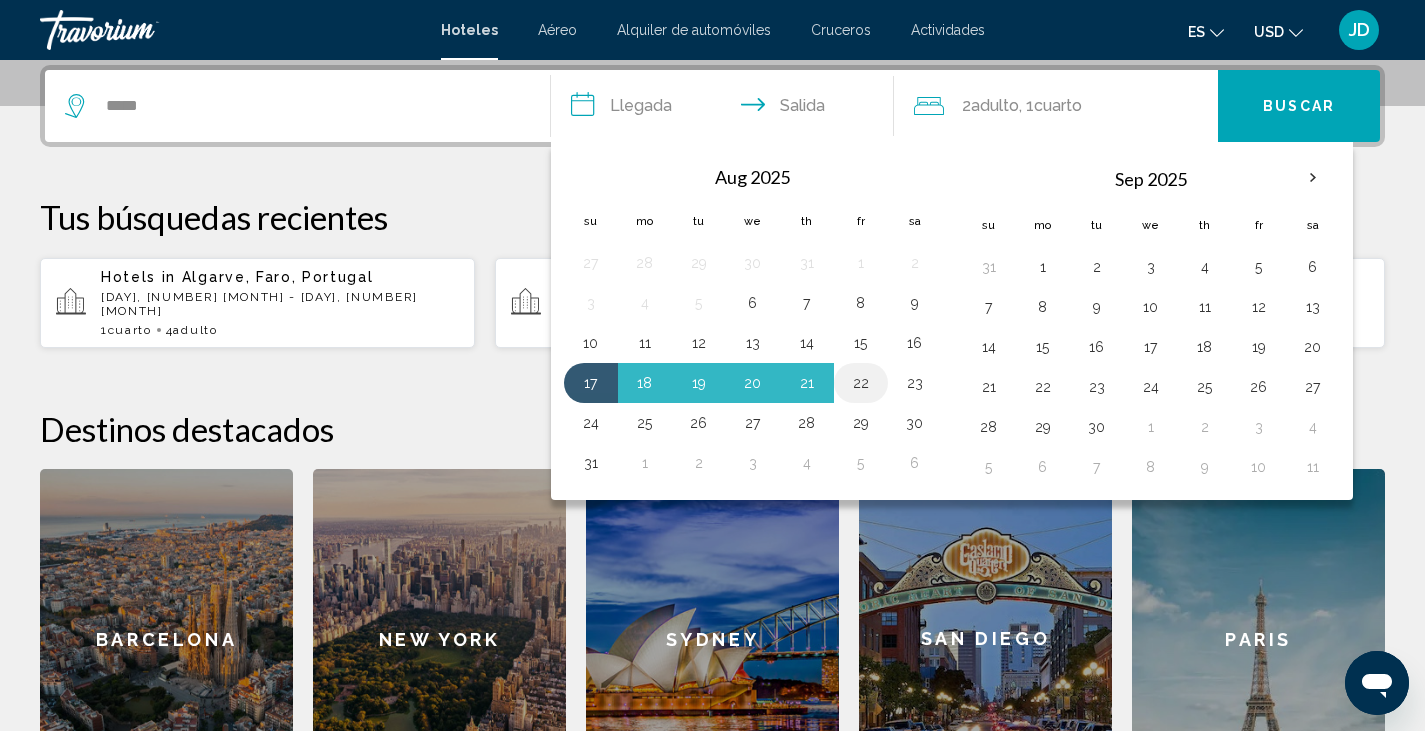 click on "22" at bounding box center (861, 383) 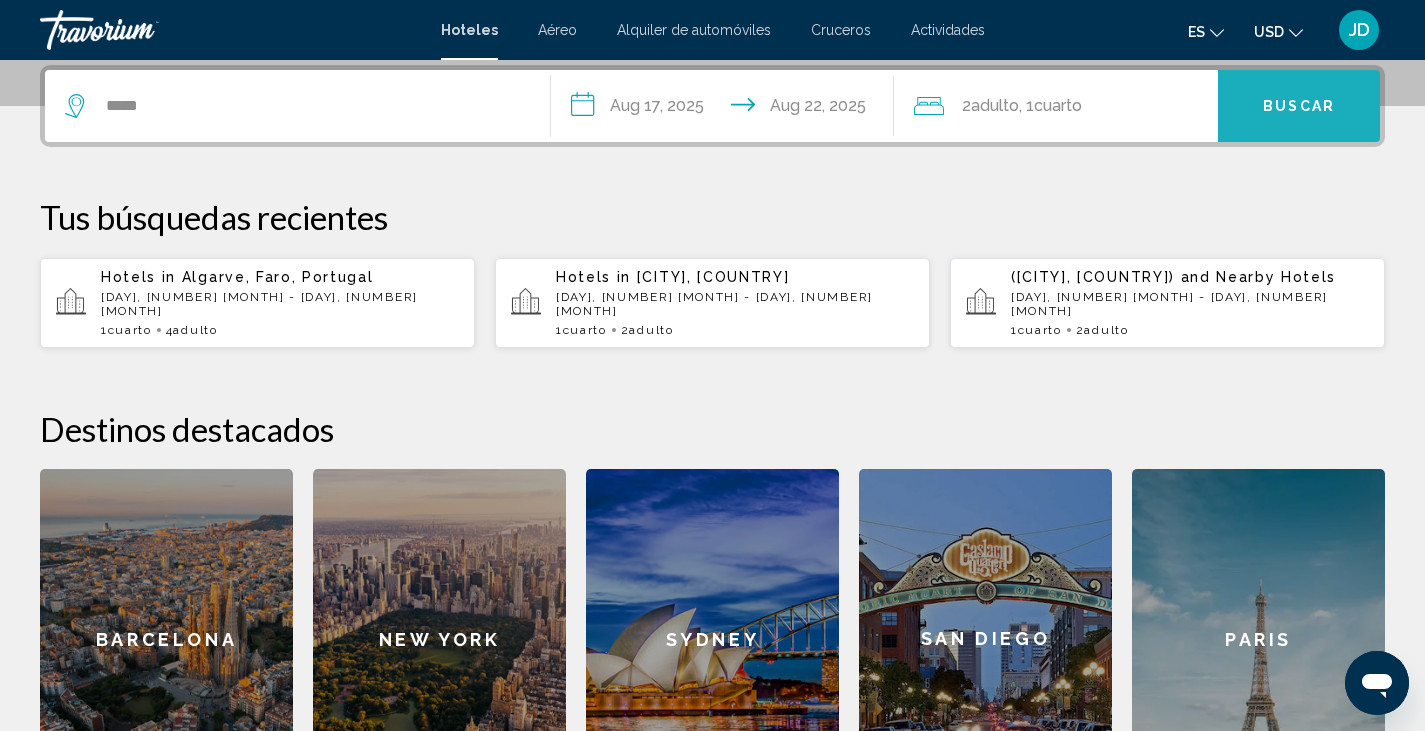 click on "Buscar" at bounding box center [1299, 107] 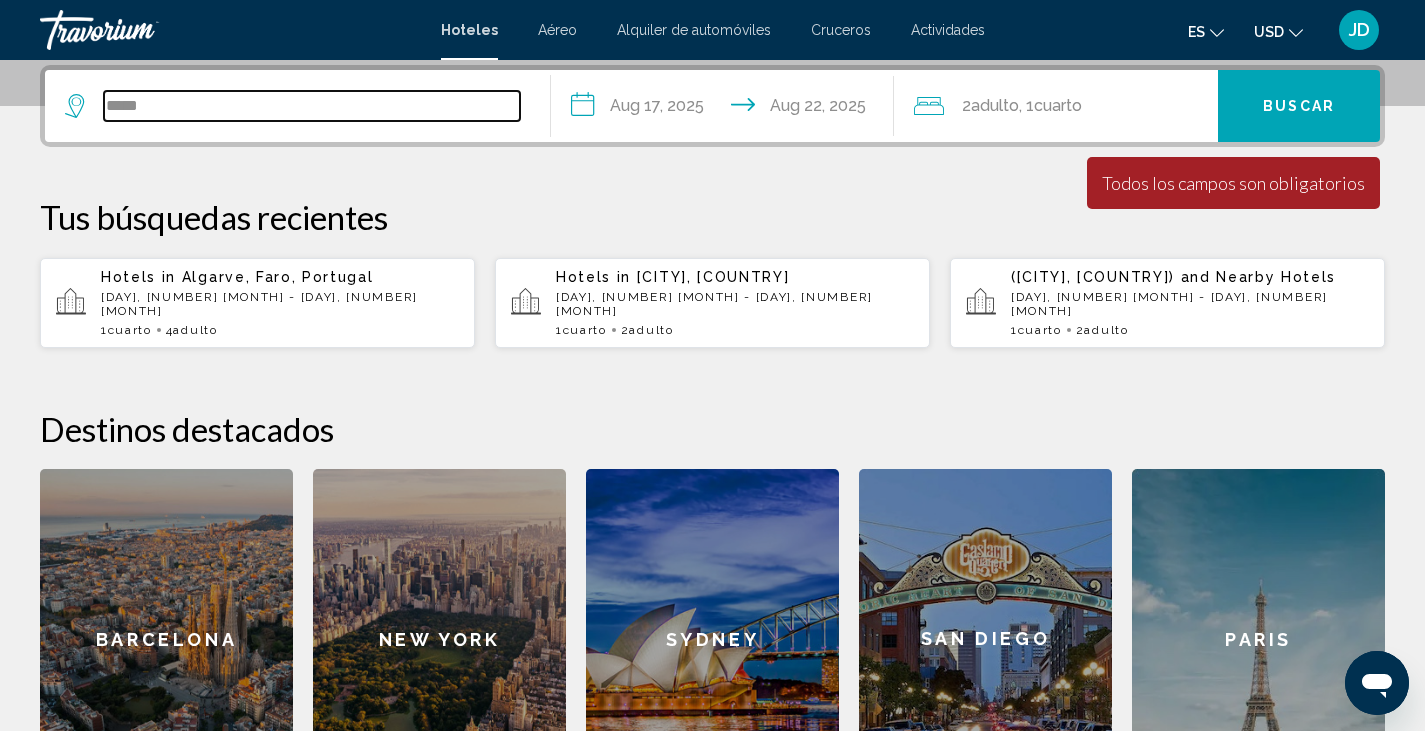 click on "*****" at bounding box center [312, 106] 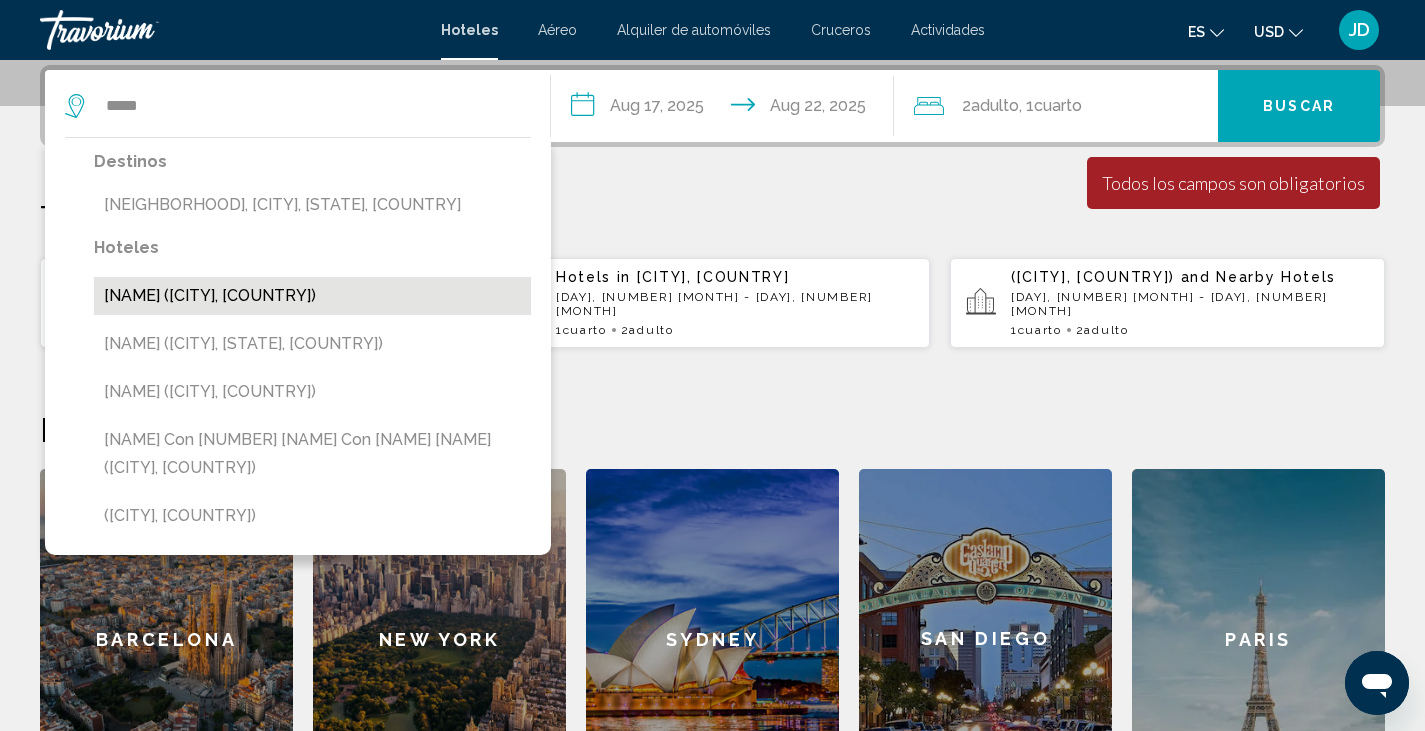 click on "[NAME] ([CITY], [COUNTRY])" at bounding box center (312, 296) 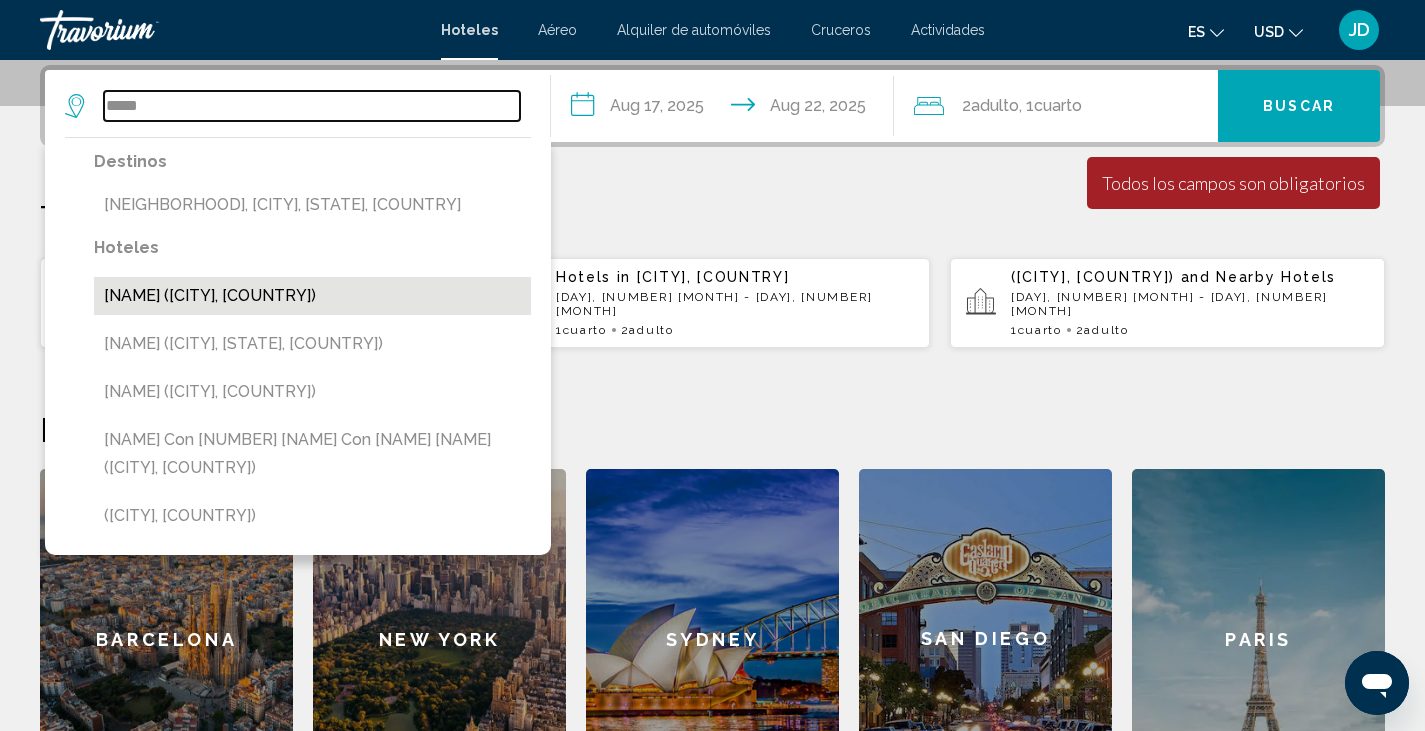 type on "**********" 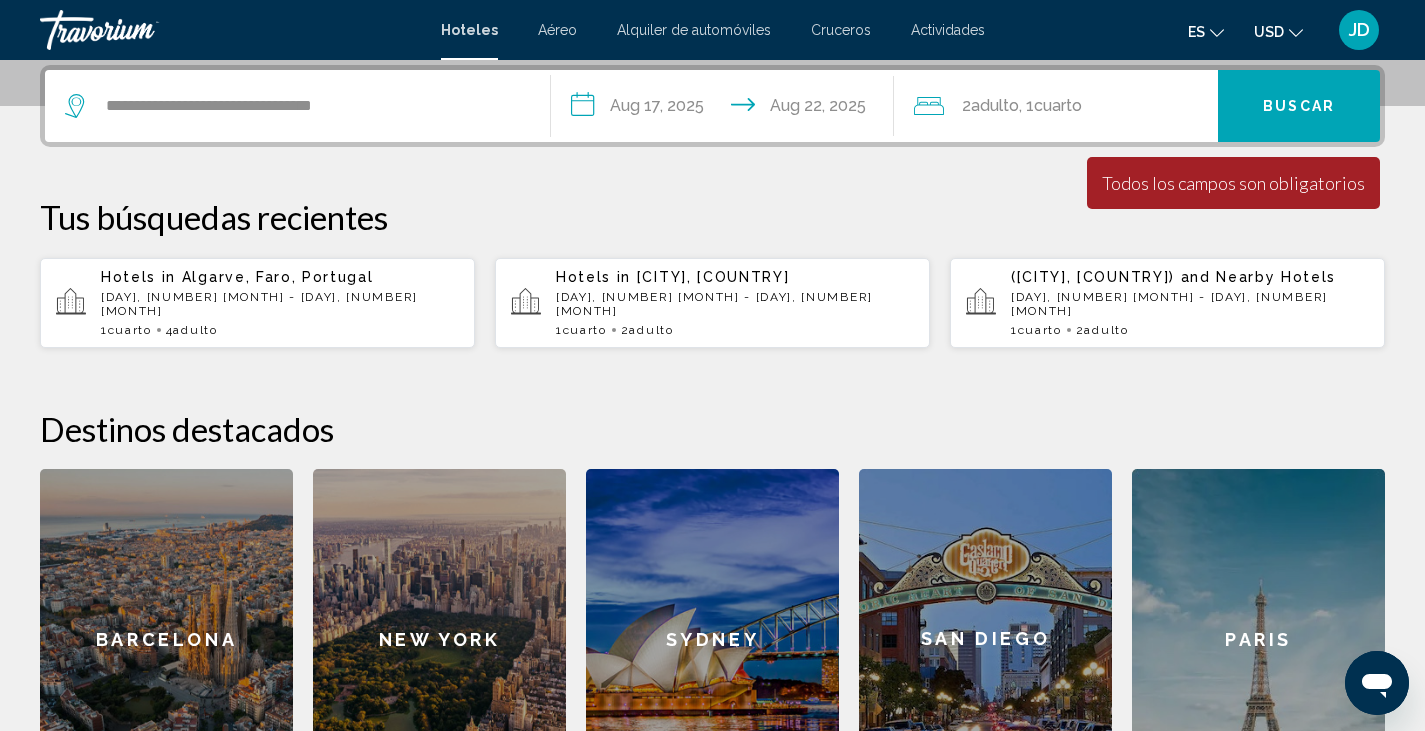 click on "2  Adulto Adulto" 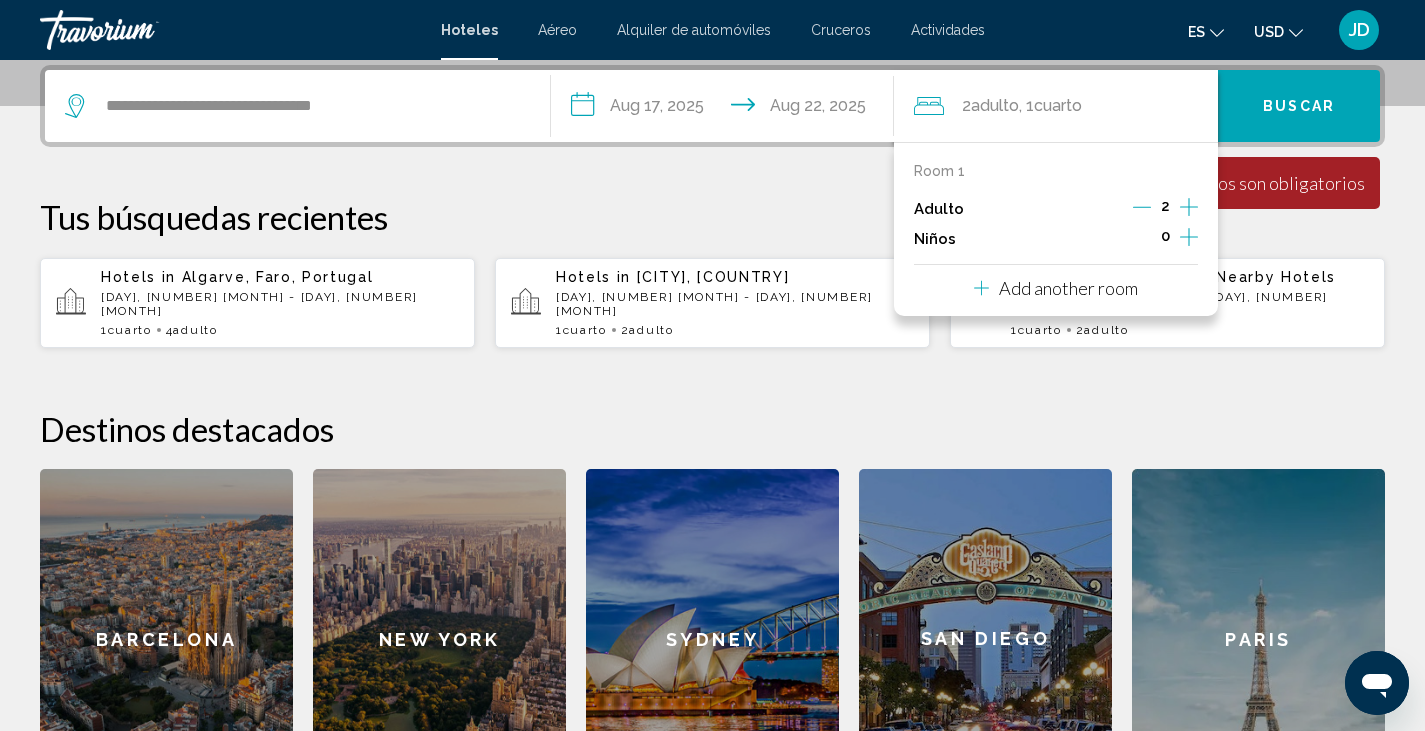 click 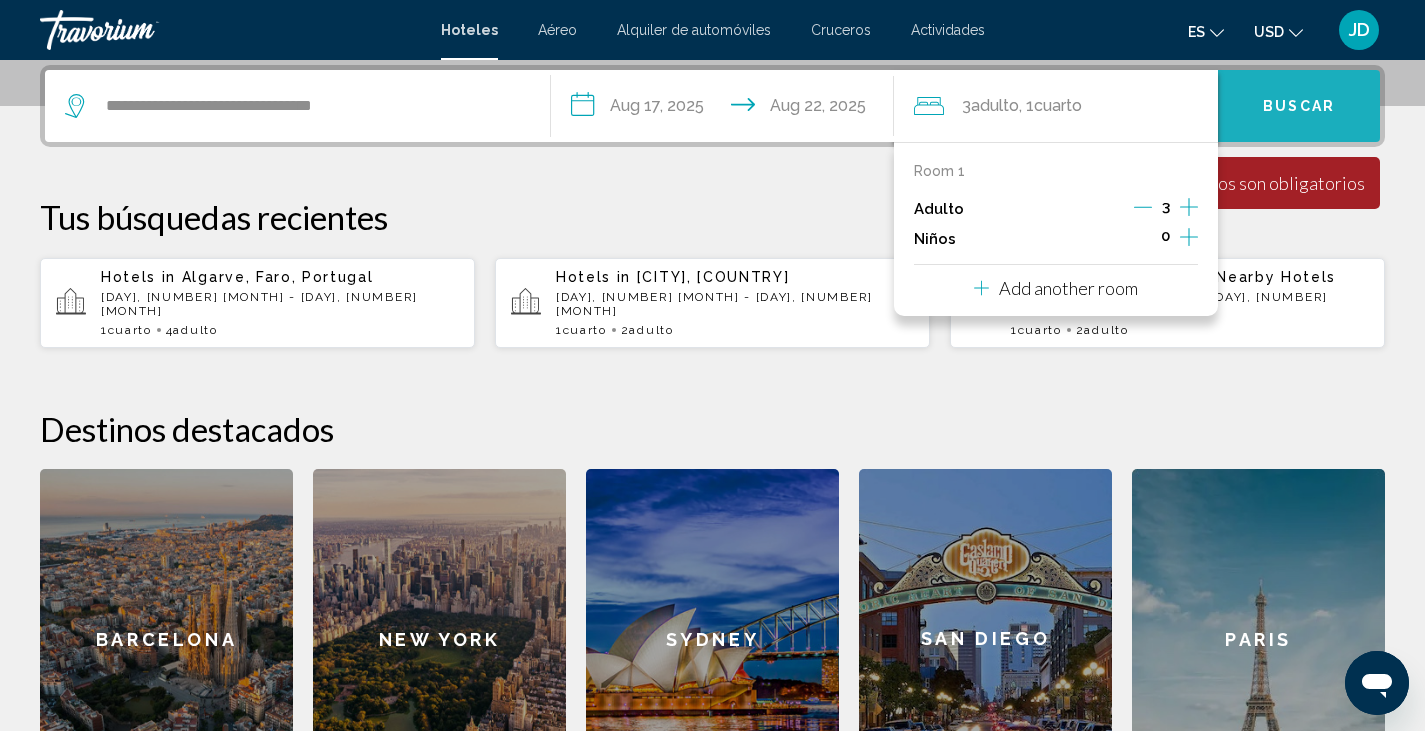 click on "Buscar" at bounding box center [1299, 107] 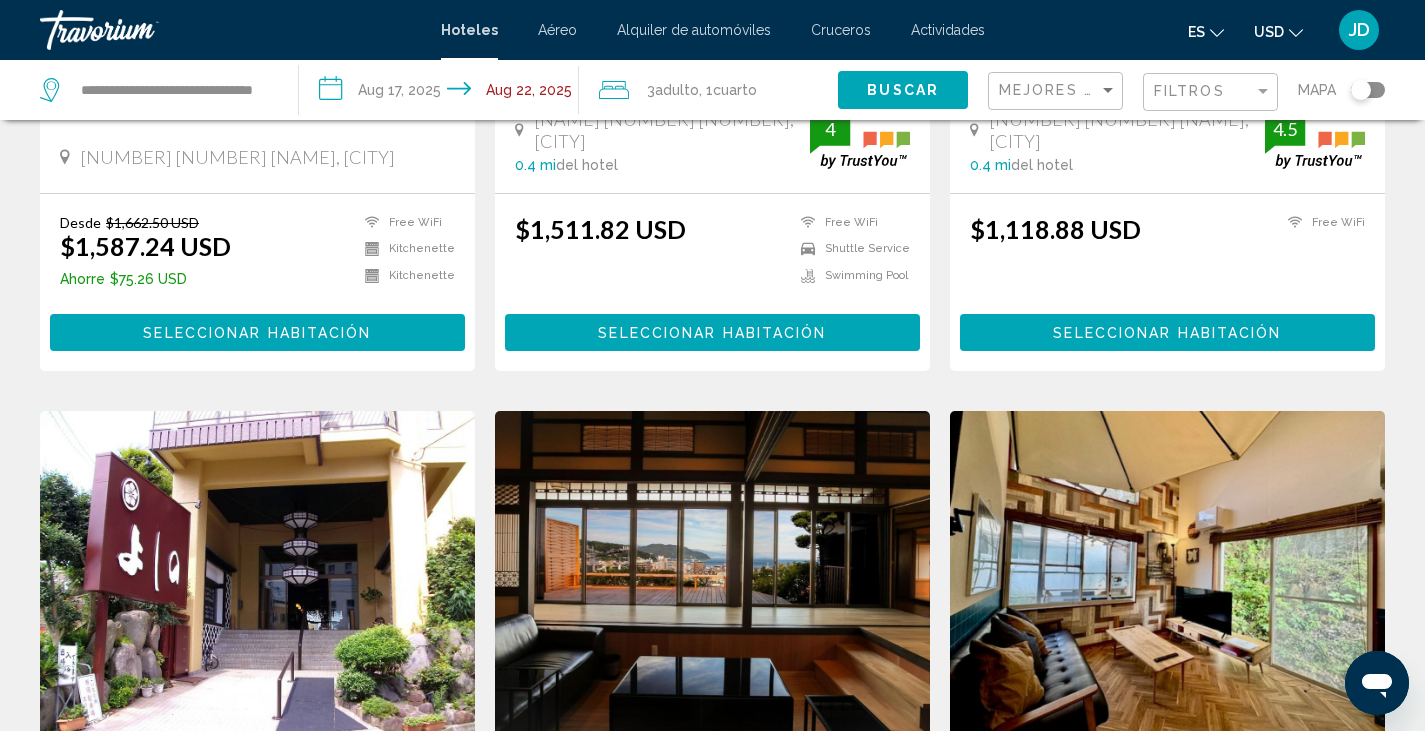 scroll, scrollTop: 0, scrollLeft: 0, axis: both 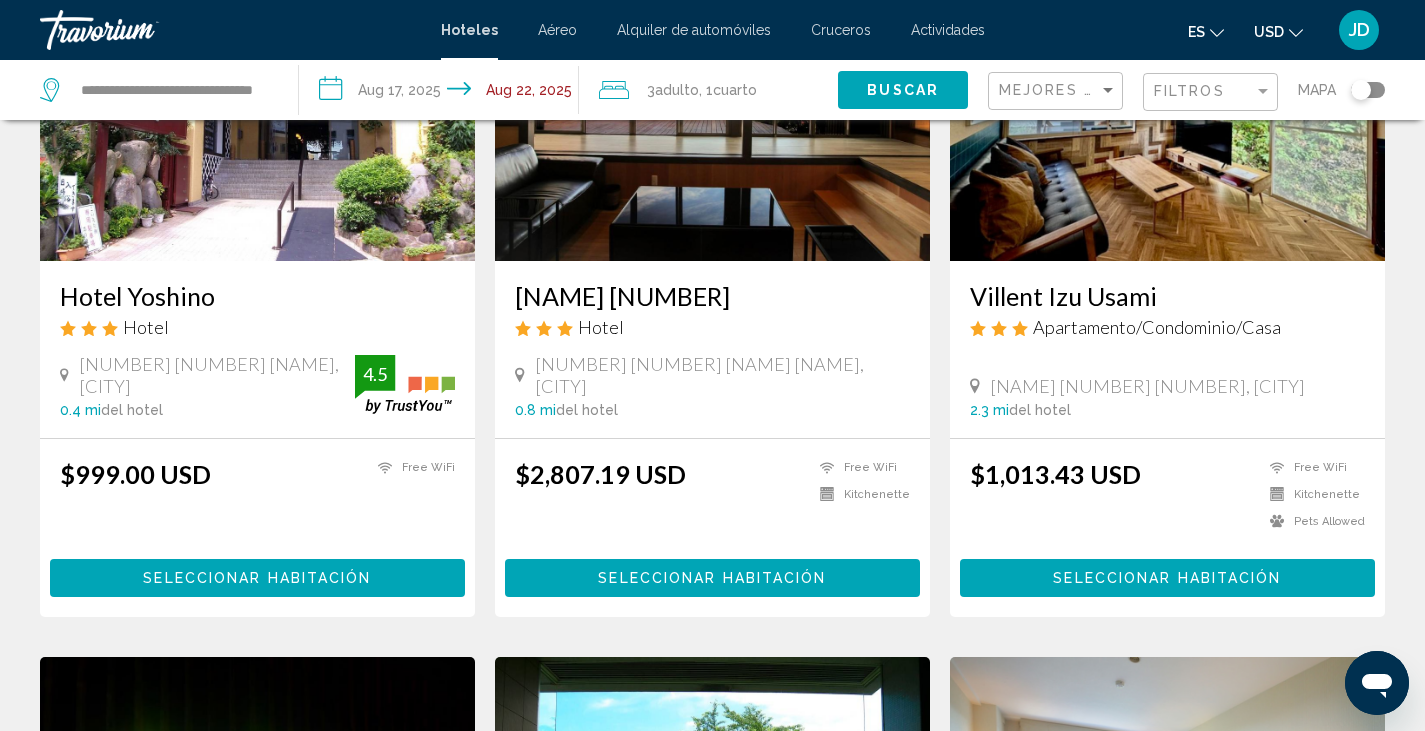 click on "**********" at bounding box center [442, 93] 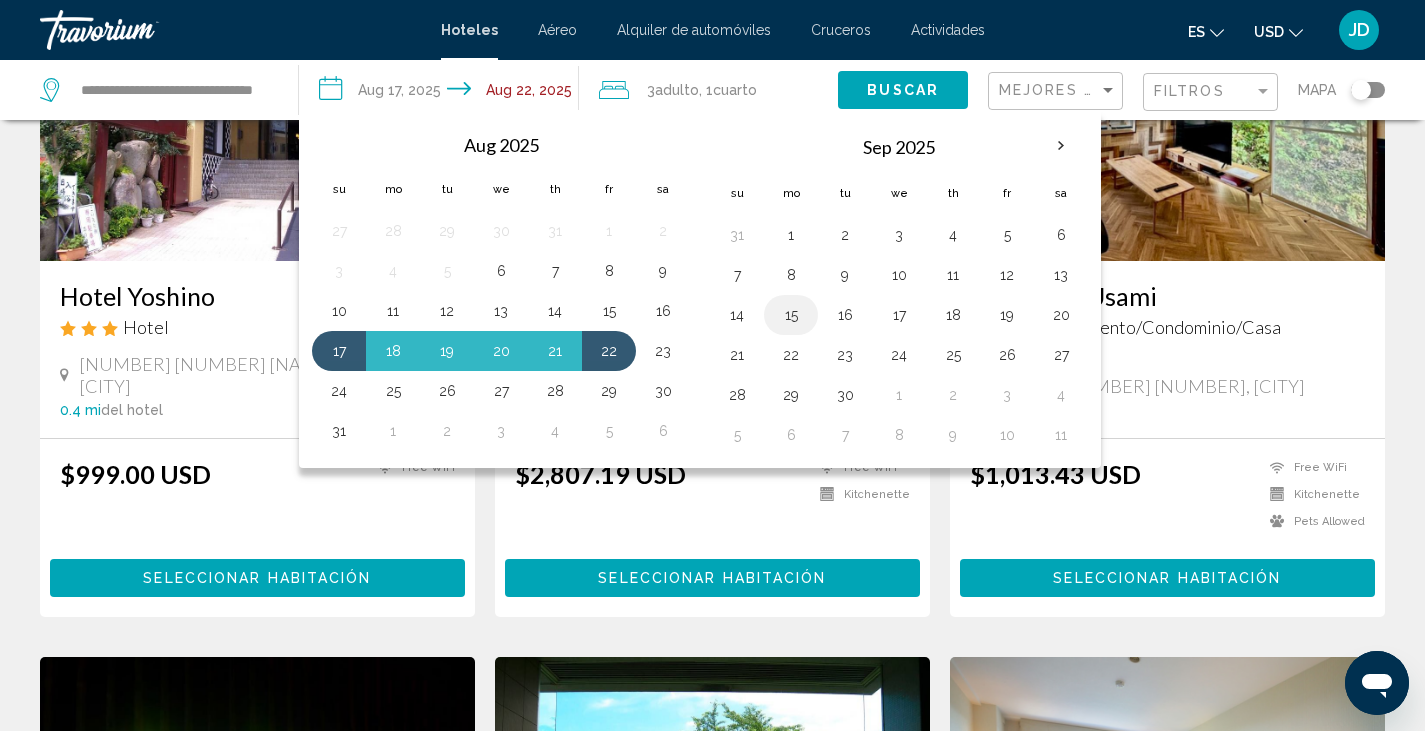 click on "15" at bounding box center [791, 315] 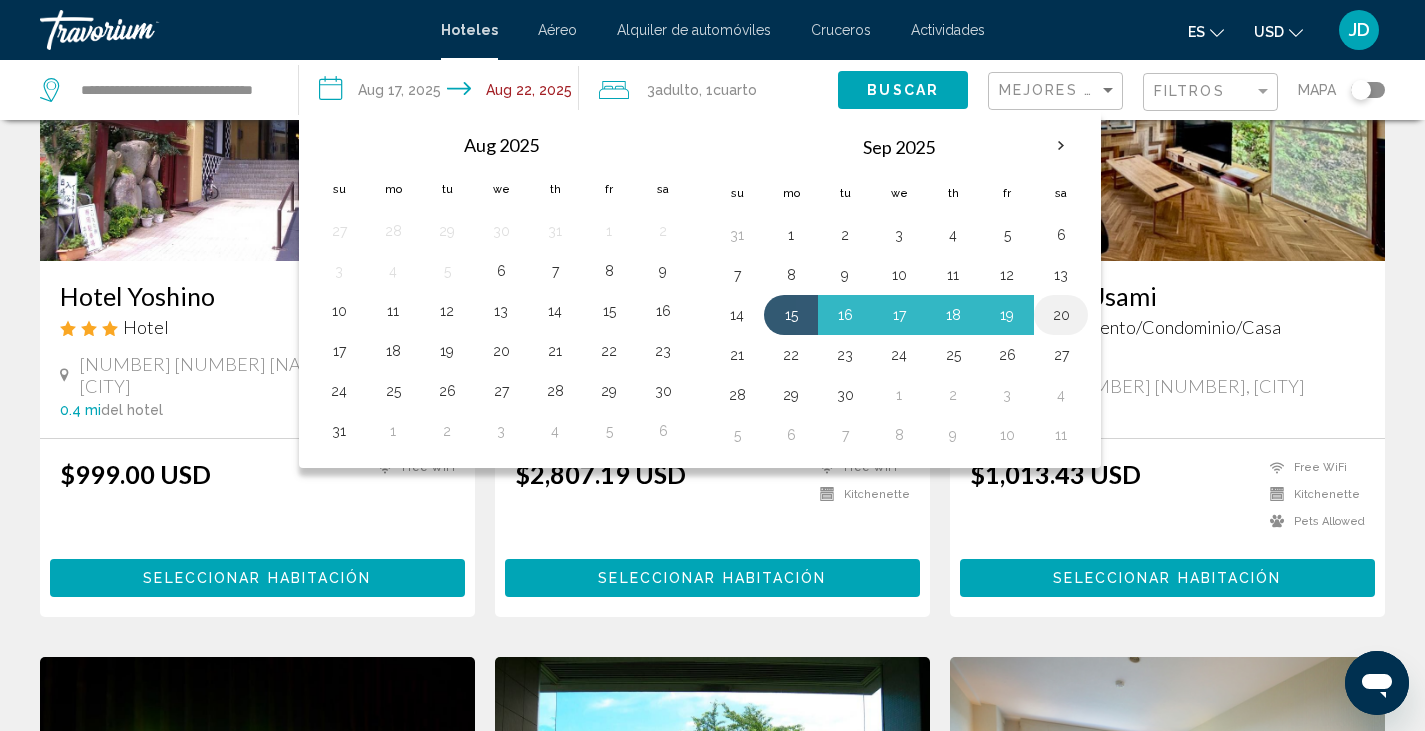 click on "20" at bounding box center (1061, 315) 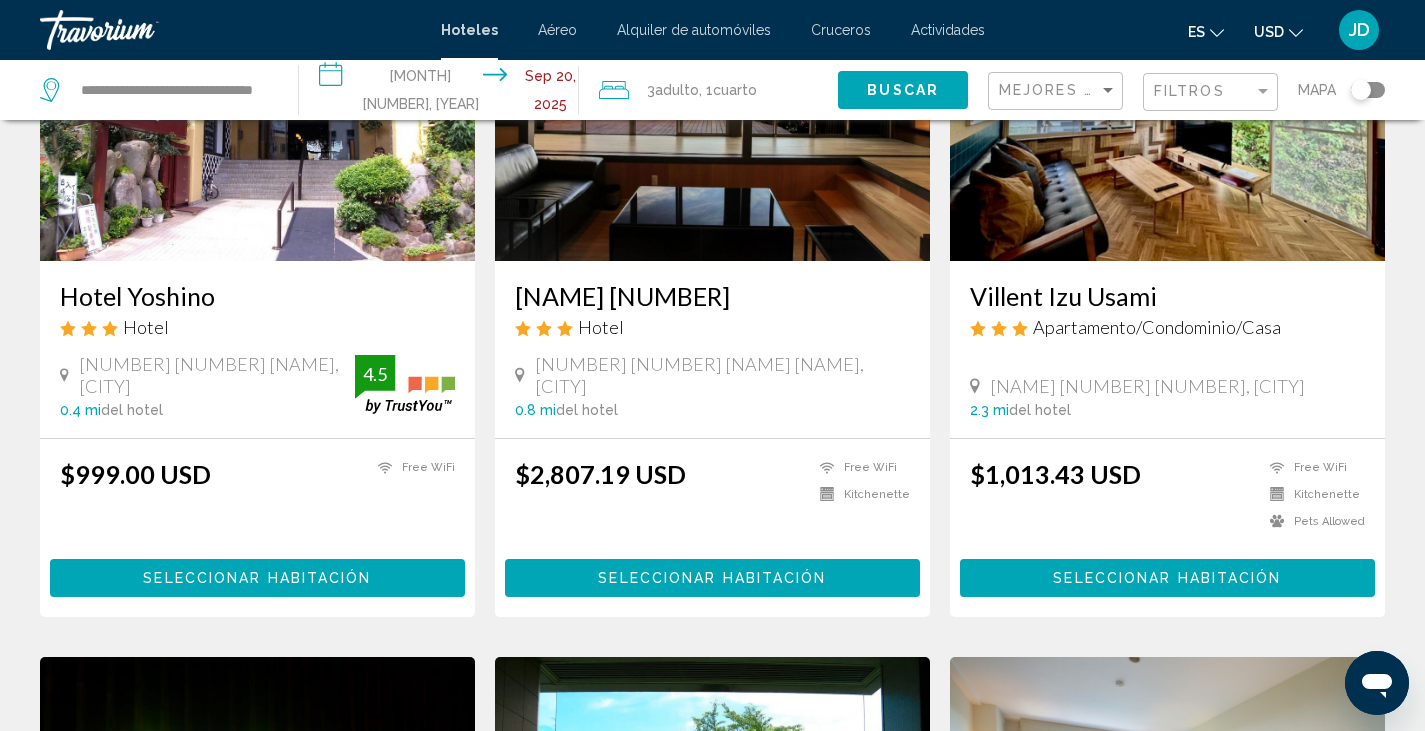 click on "Buscar" 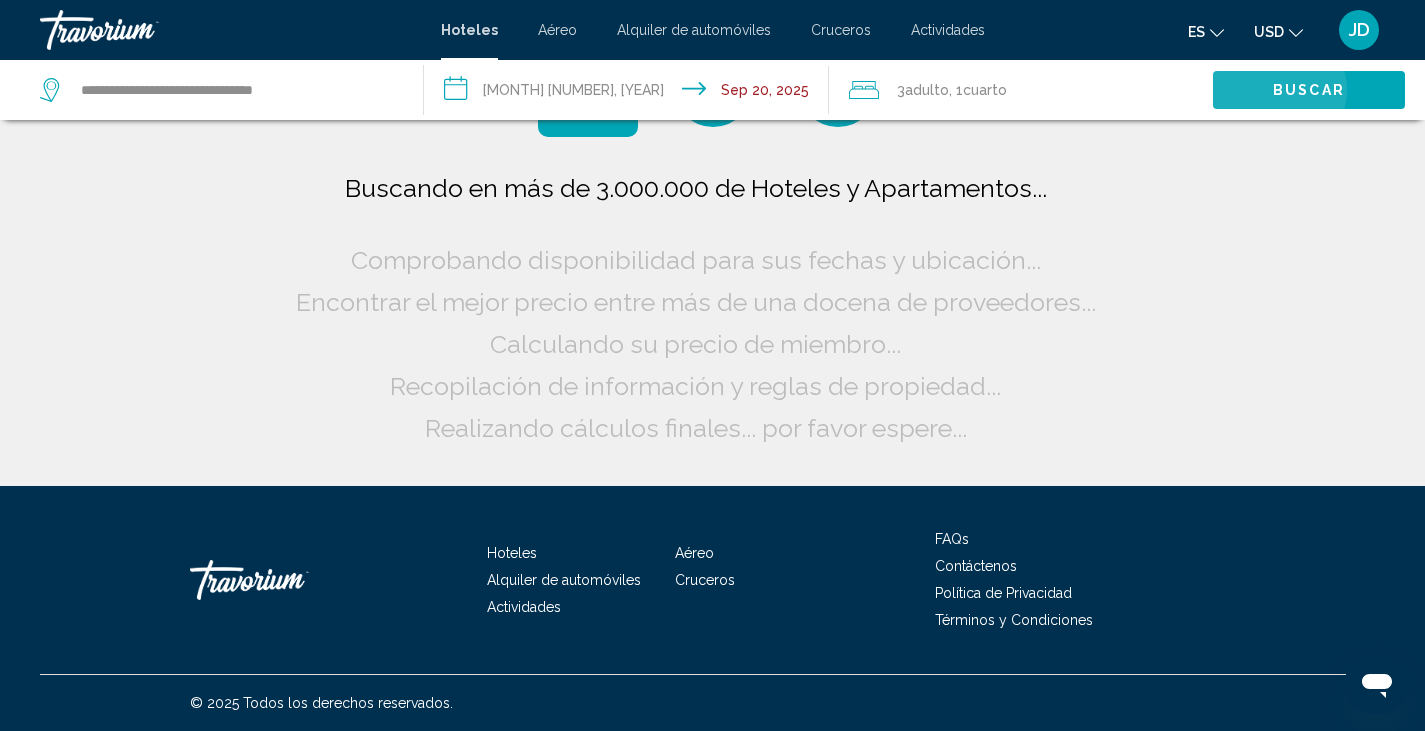 scroll, scrollTop: 0, scrollLeft: 0, axis: both 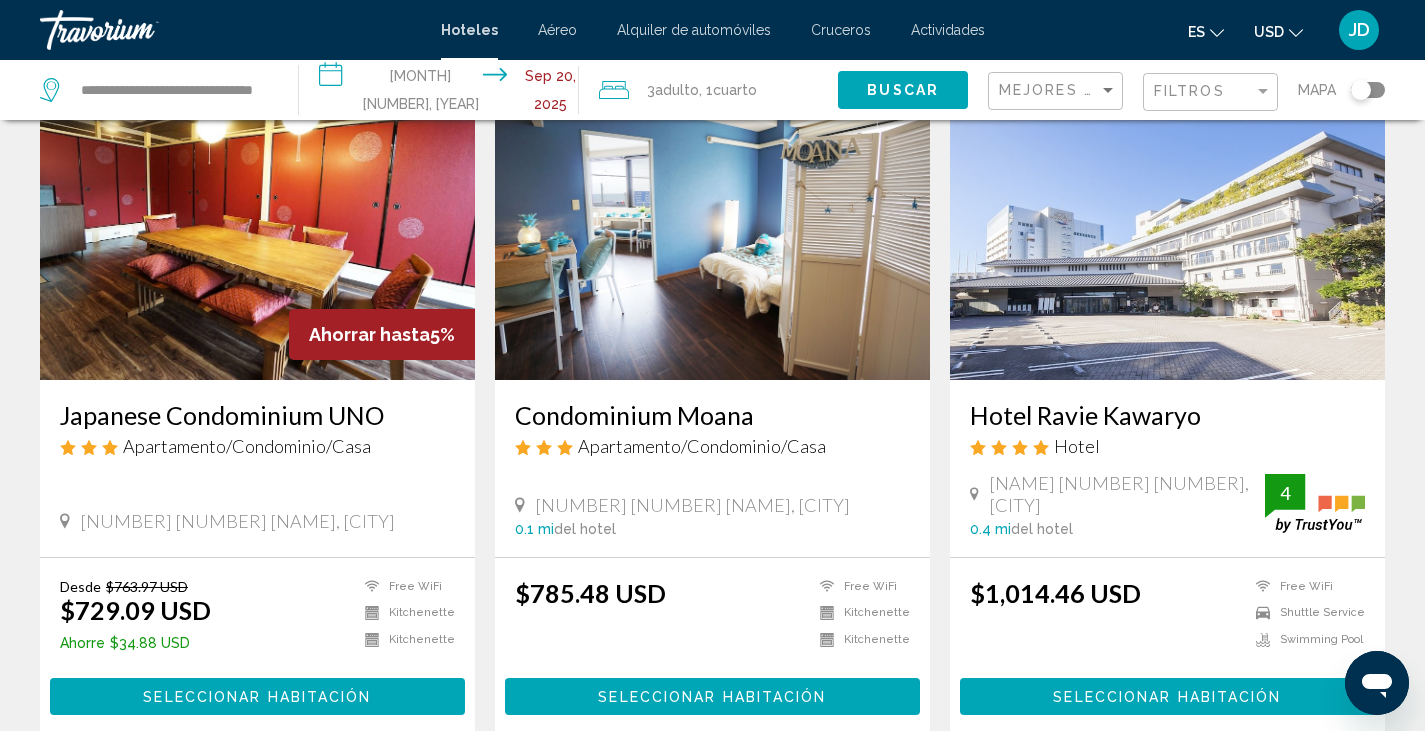 click at bounding box center (1167, 220) 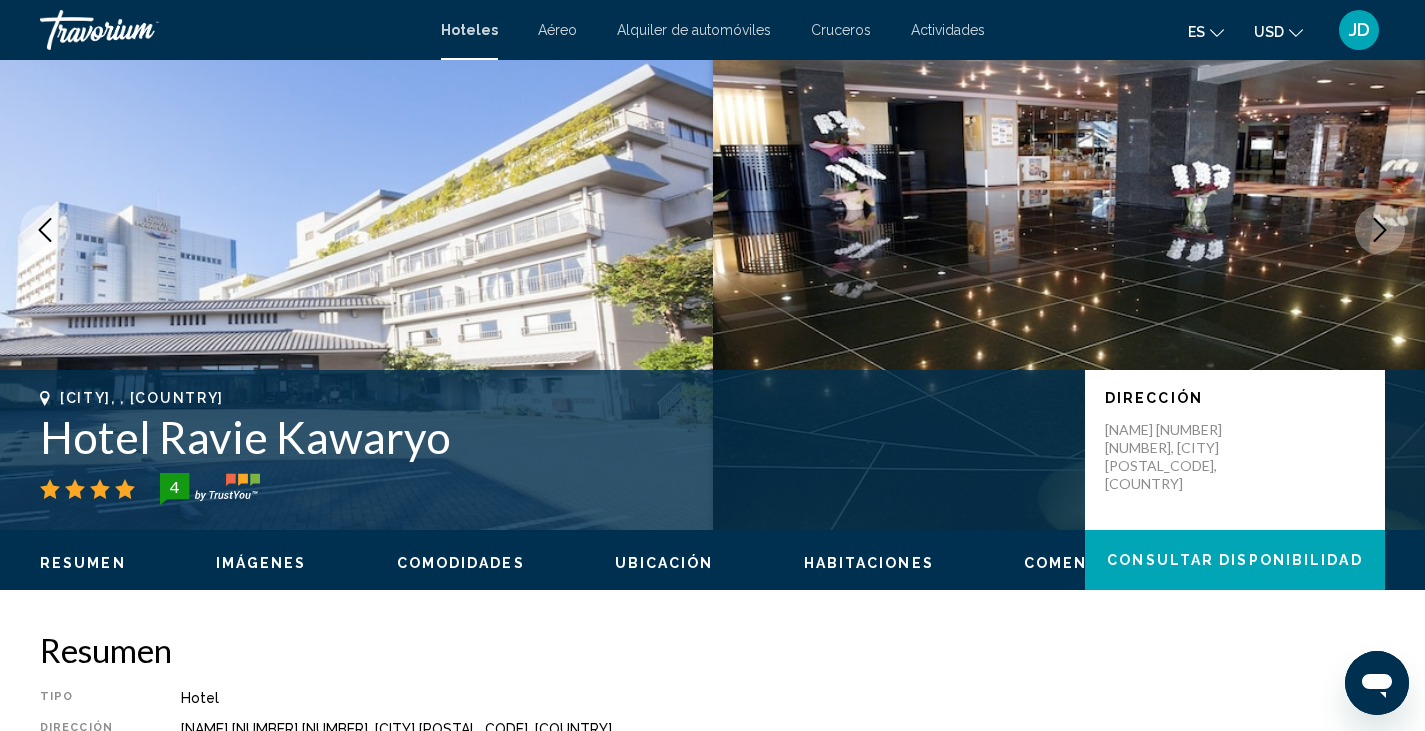 scroll, scrollTop: 0, scrollLeft: 0, axis: both 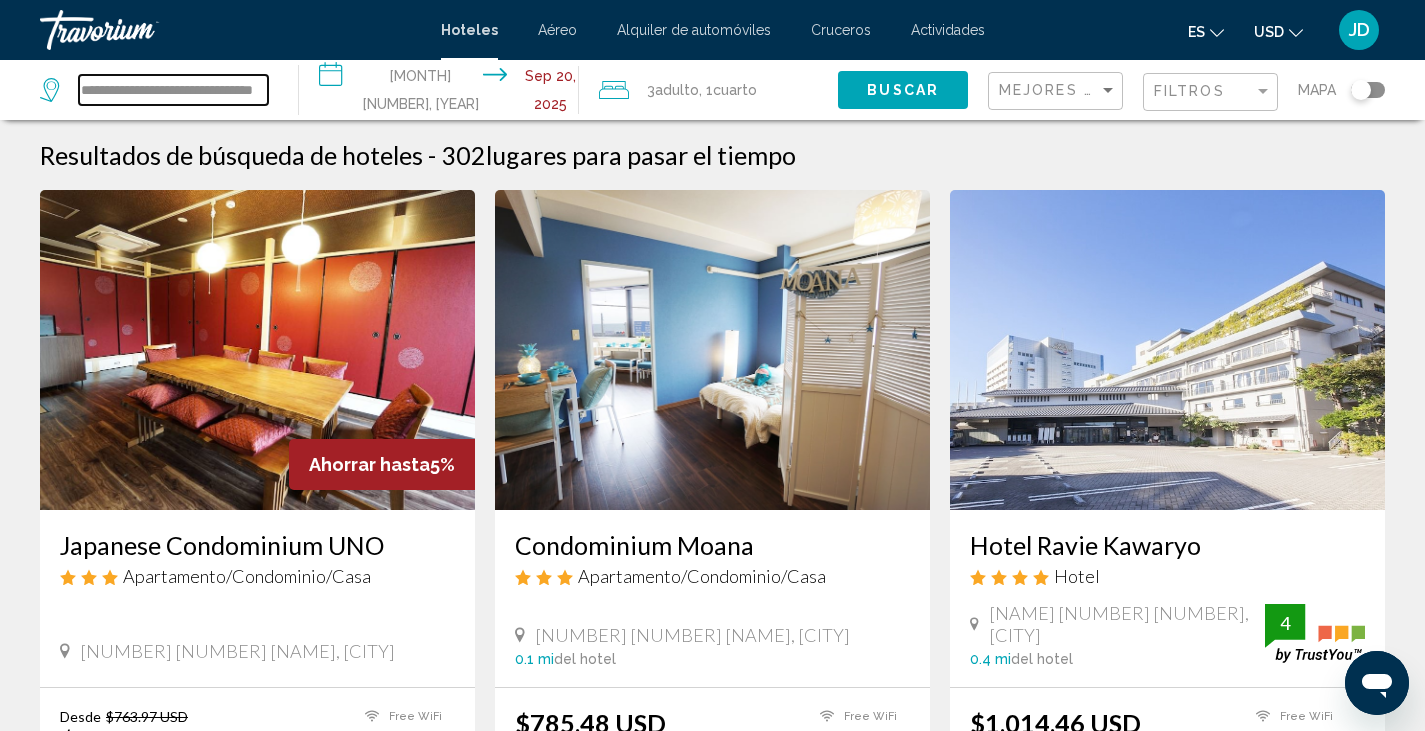click on "**********" at bounding box center [173, 90] 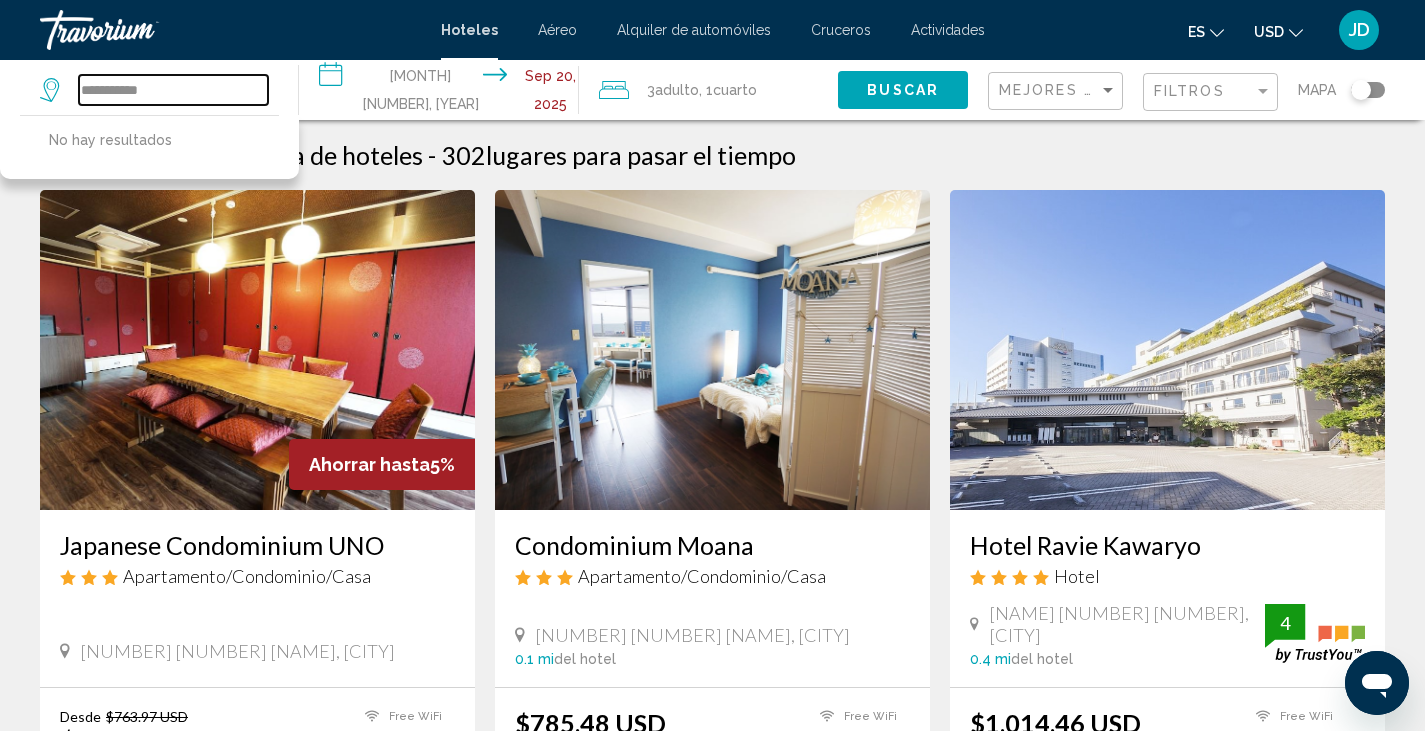 click on "**********" at bounding box center (173, 90) 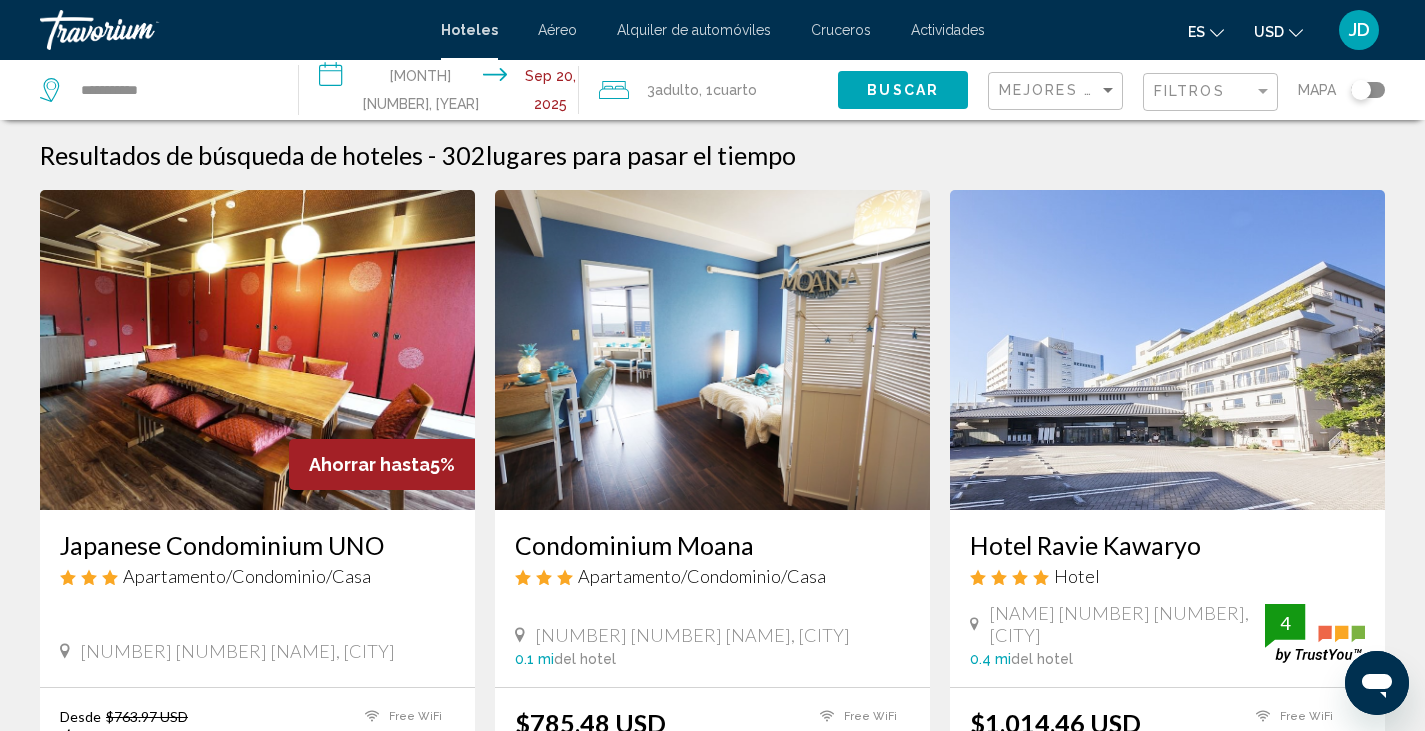 click on "Adulto" 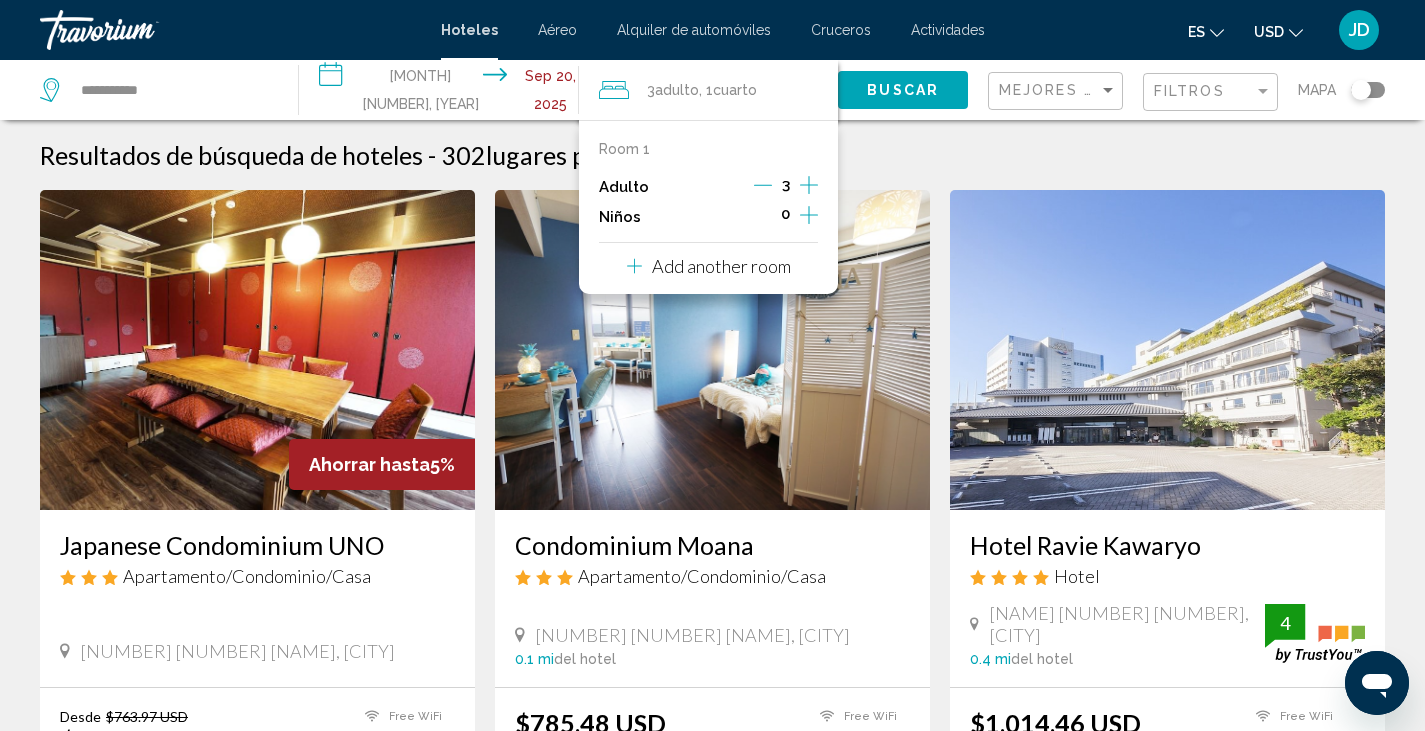 click on "Add another room" at bounding box center (721, 266) 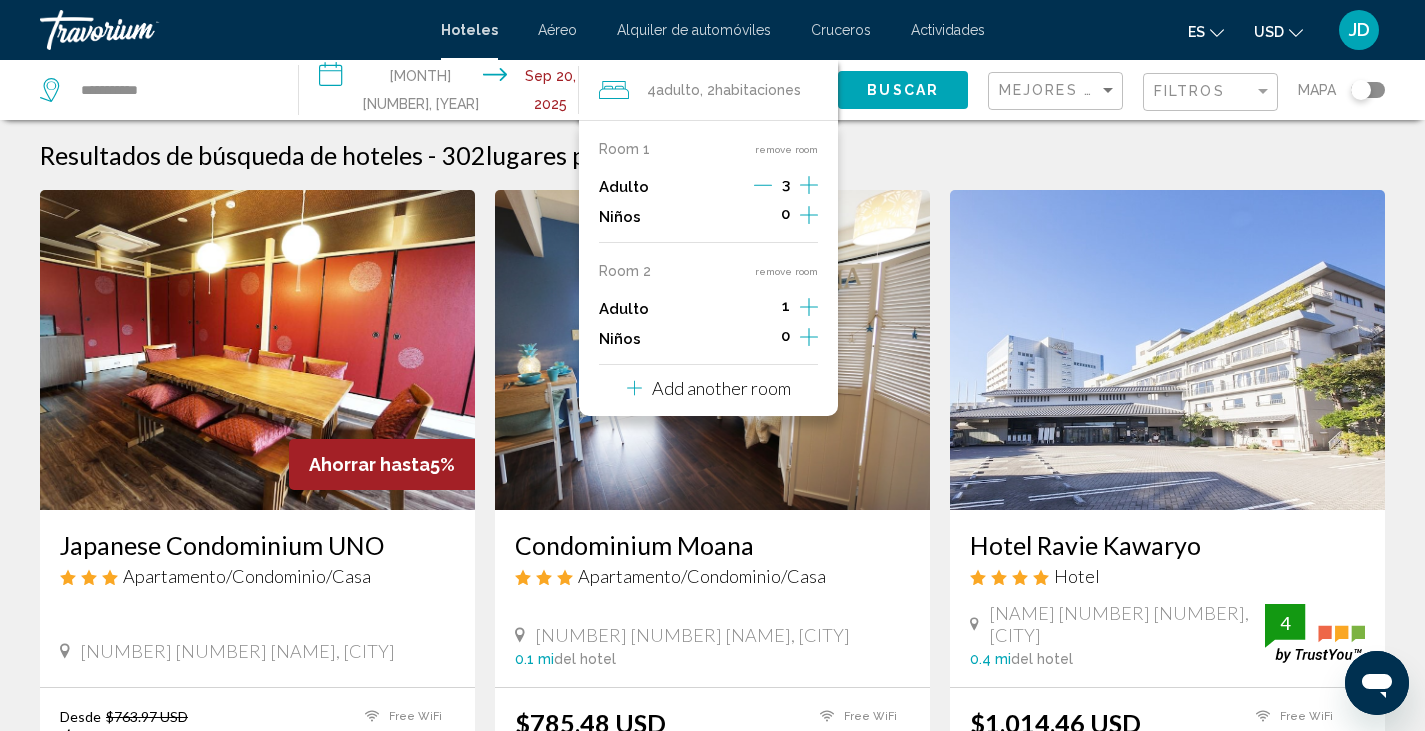 click on "Add another room" at bounding box center [721, 388] 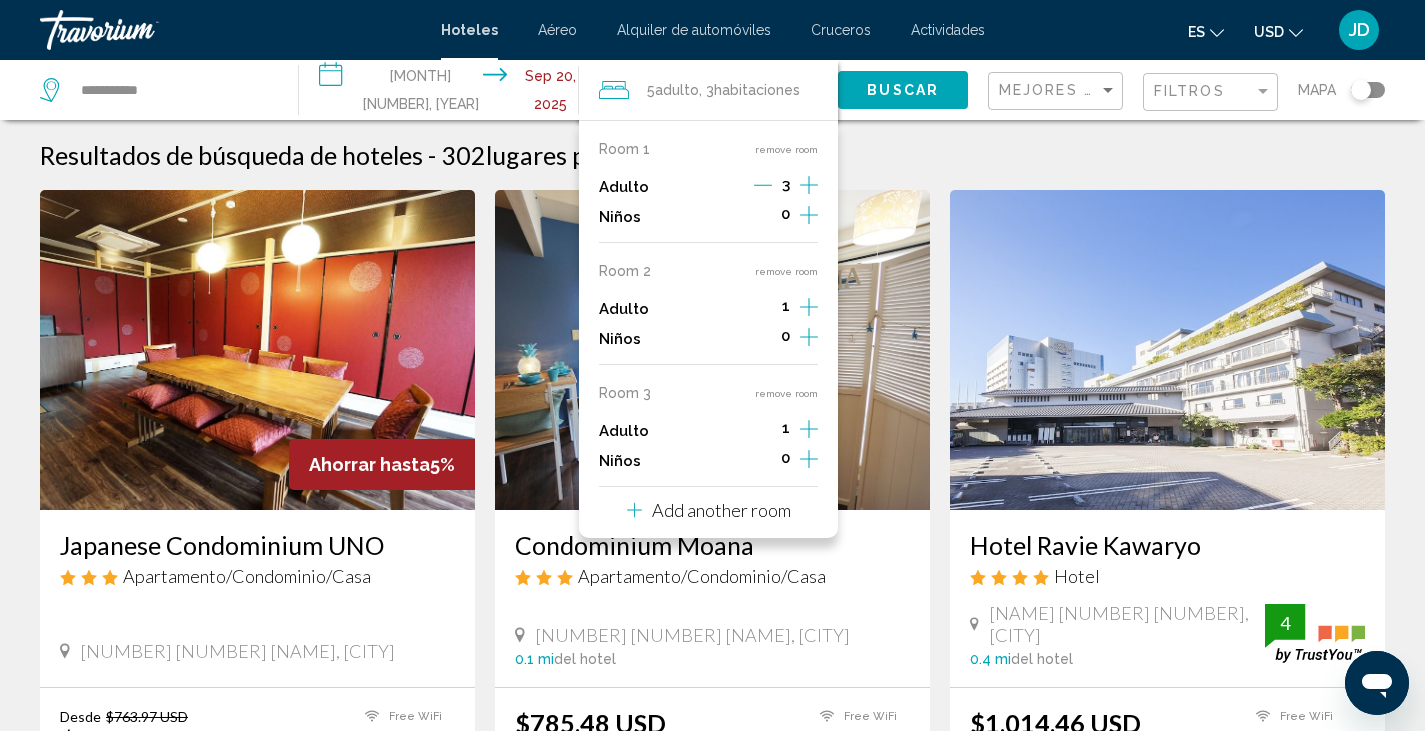 click on "Add another room" at bounding box center (721, 510) 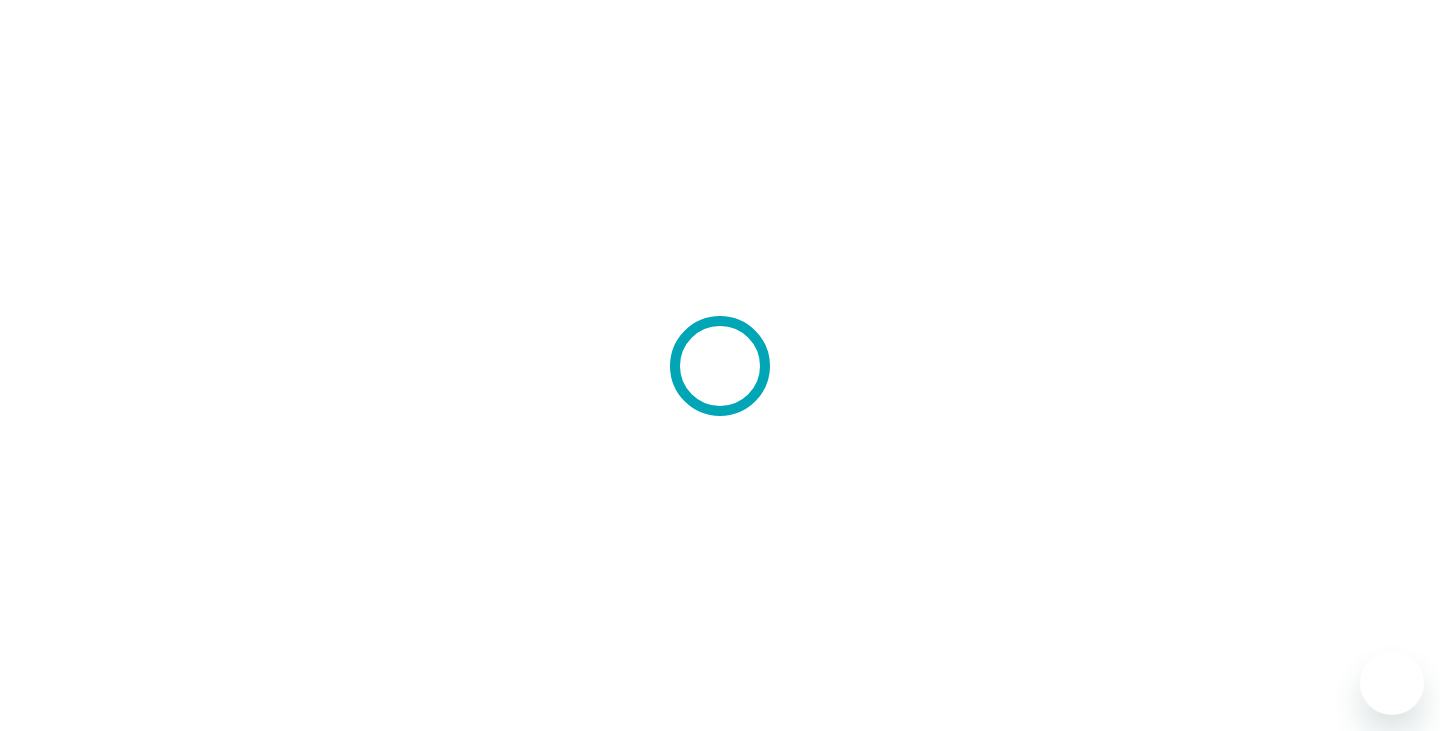 scroll, scrollTop: 0, scrollLeft: 0, axis: both 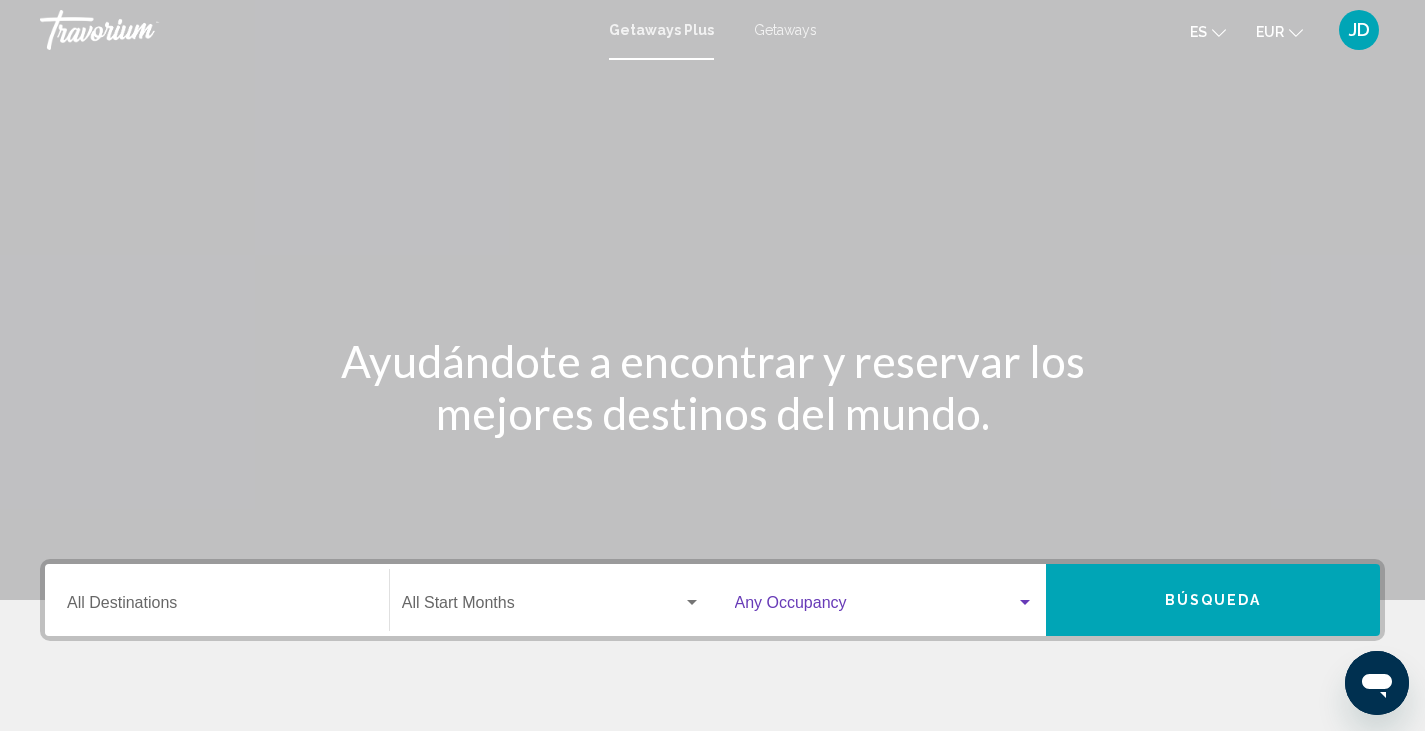 click at bounding box center (1025, 603) 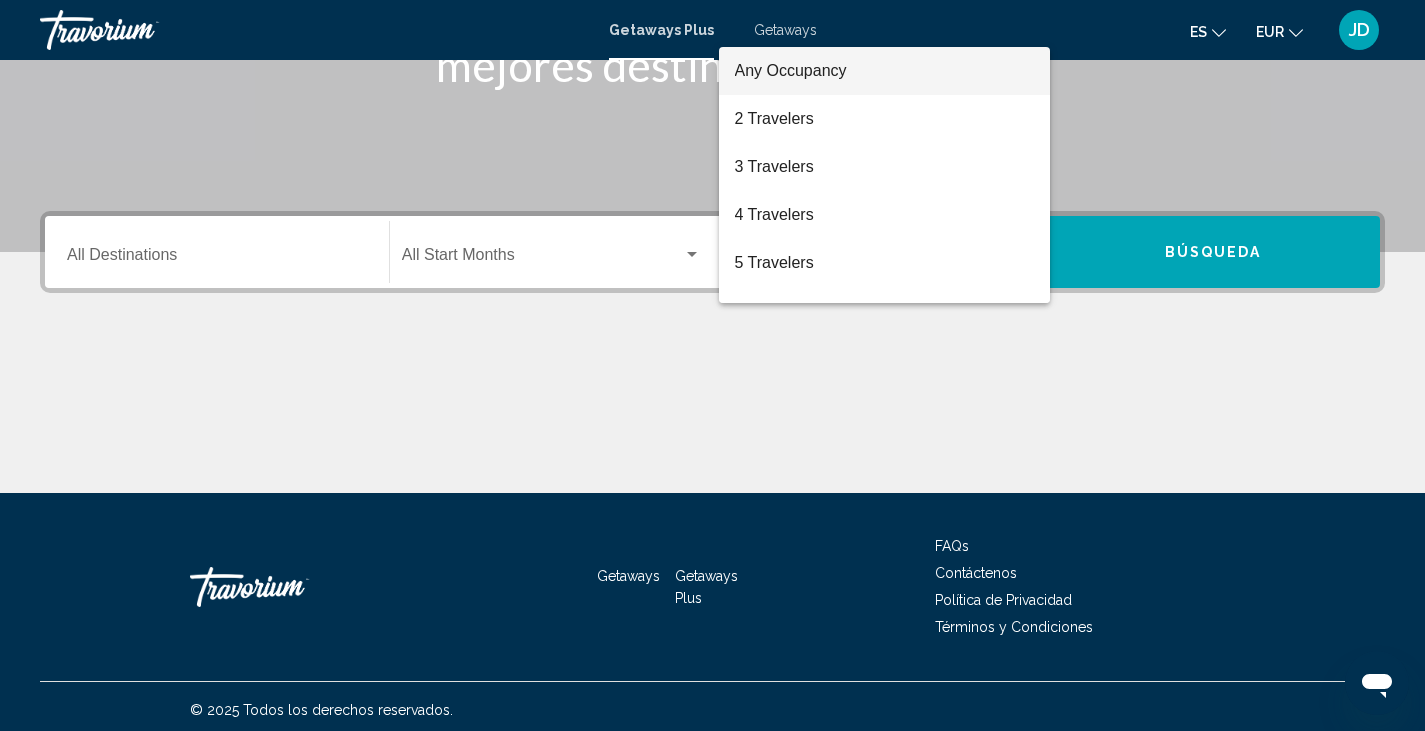 scroll, scrollTop: 355, scrollLeft: 0, axis: vertical 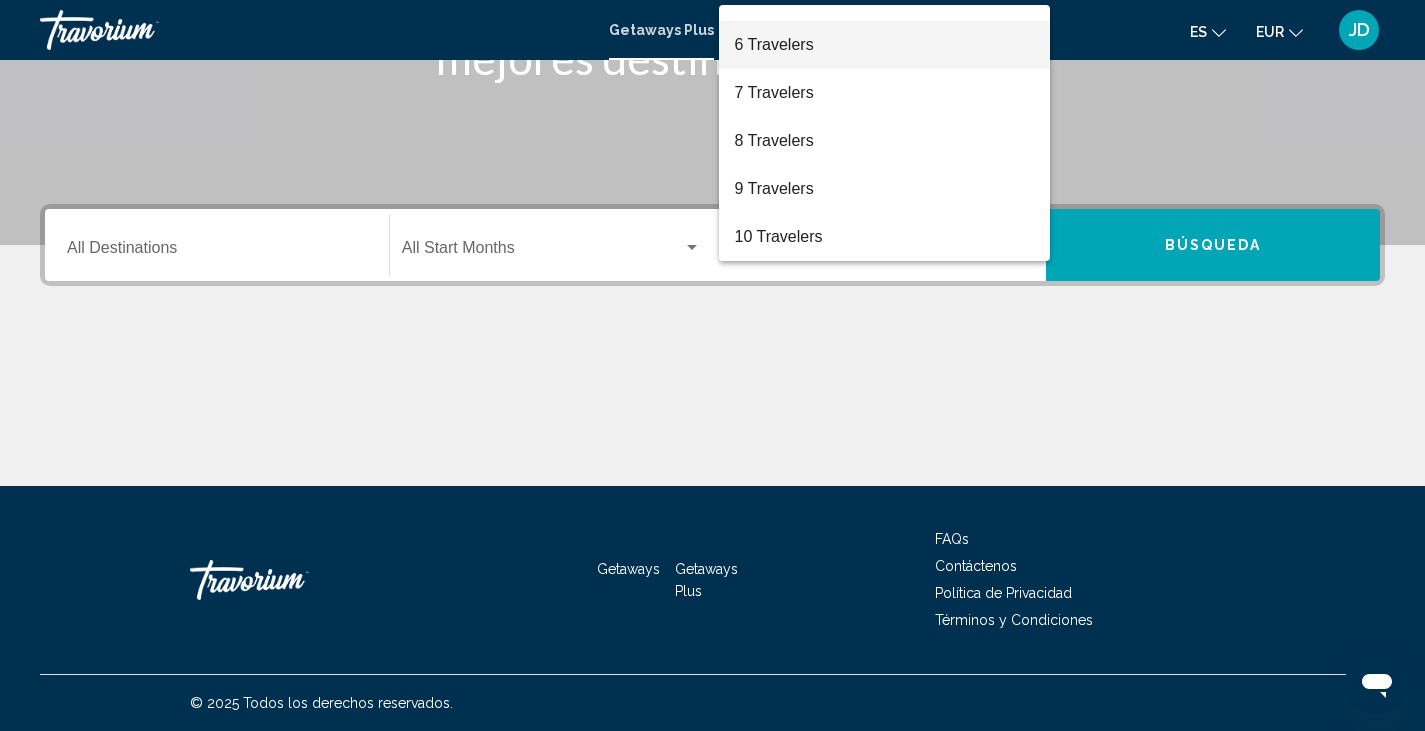 drag, startPoint x: 110, startPoint y: 241, endPoint x: 775, endPoint y: 47, distance: 692.72 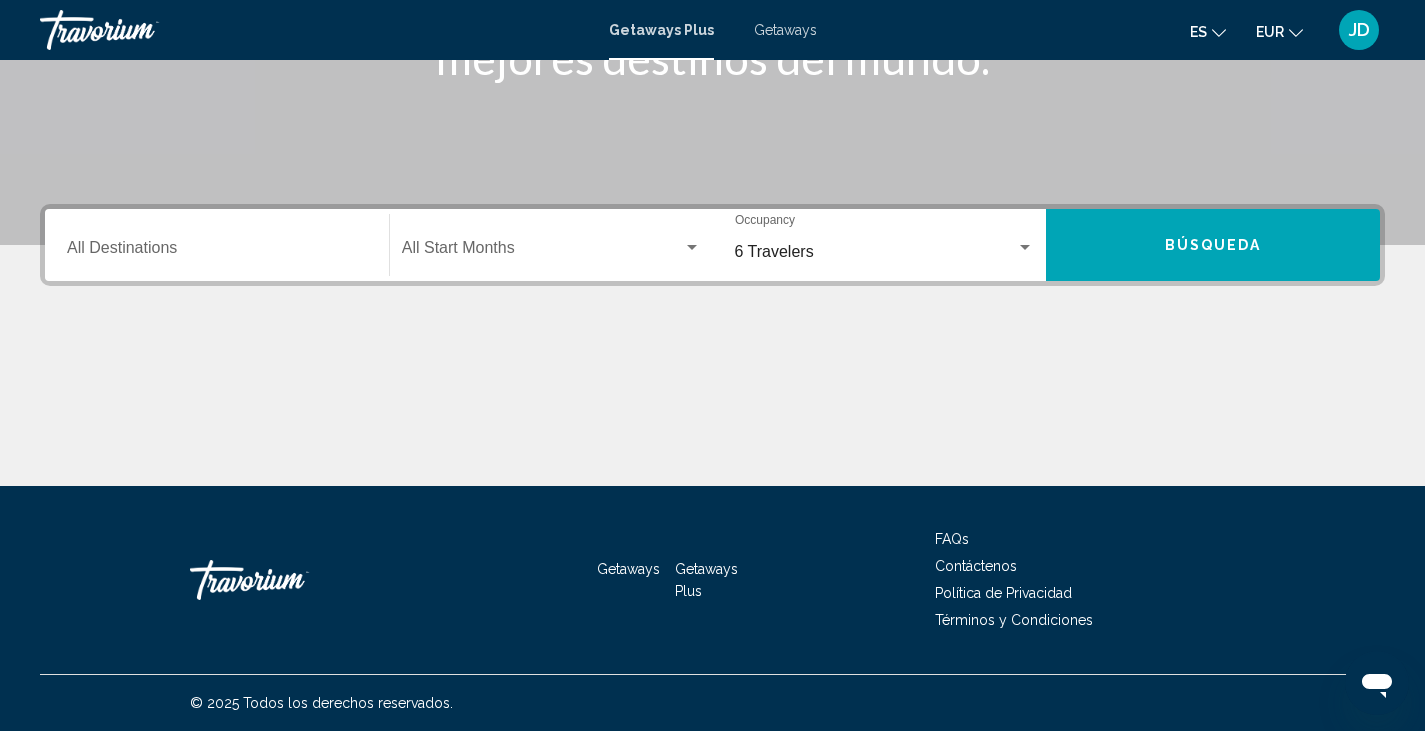 click on "Destination All Destinations" at bounding box center [217, 245] 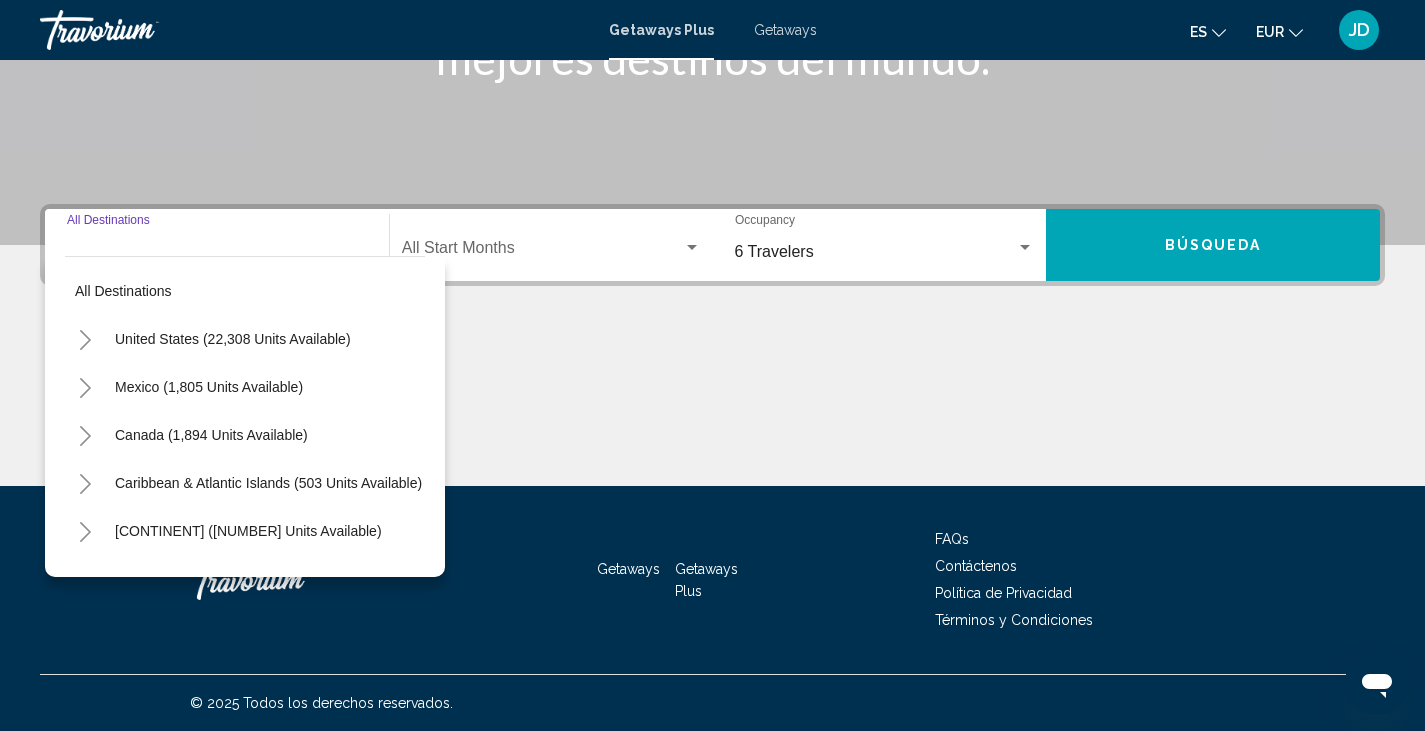 click 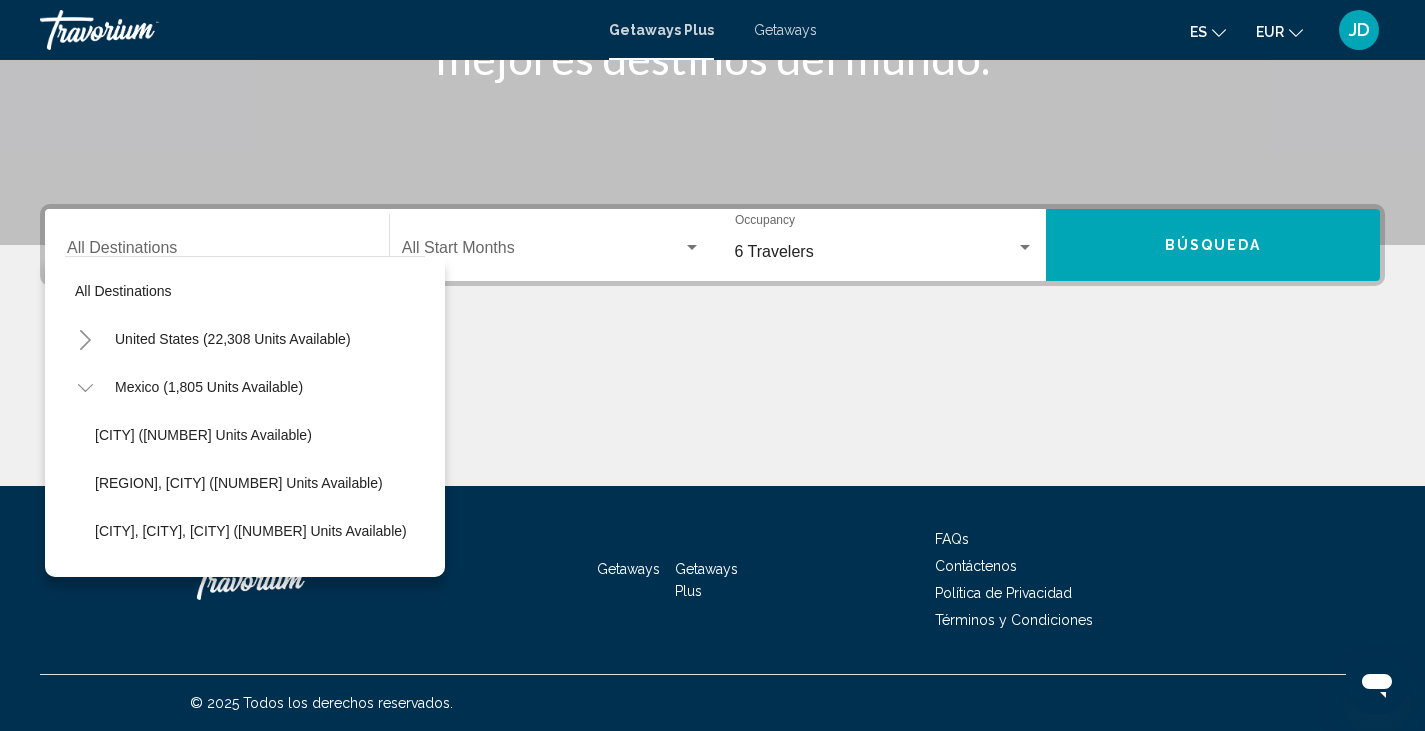 drag, startPoint x: 128, startPoint y: 531, endPoint x: 121, endPoint y: 523, distance: 10.630146 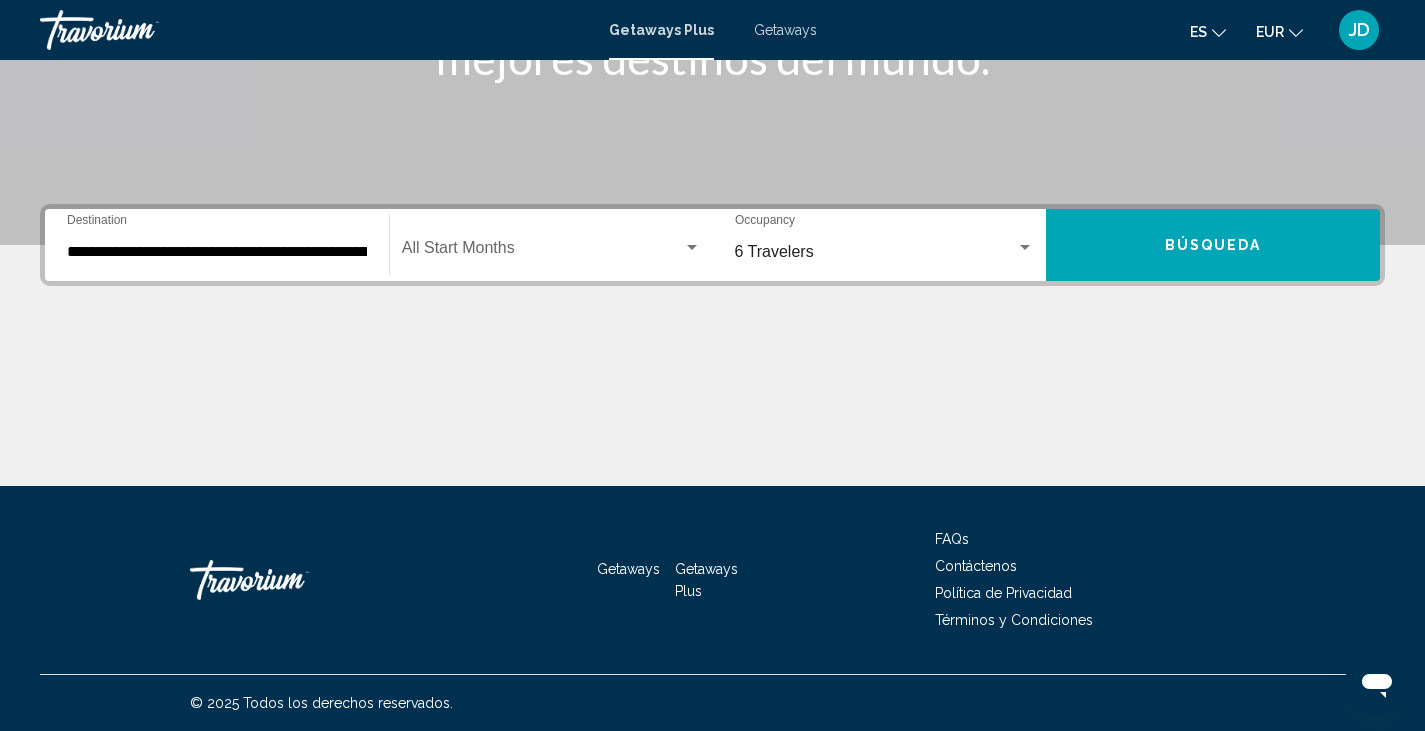 click on "Start Month All Start Months" 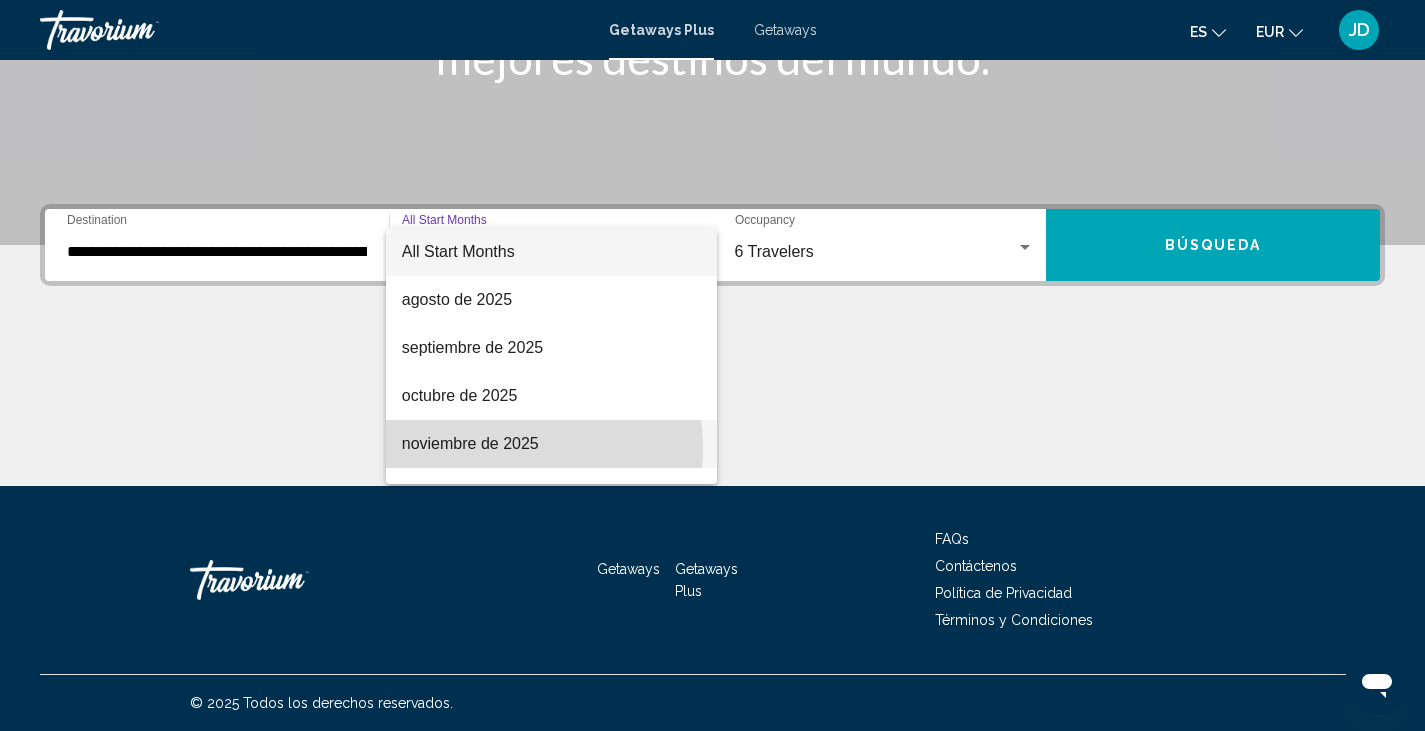 click on "noviembre de 2025" at bounding box center (551, 444) 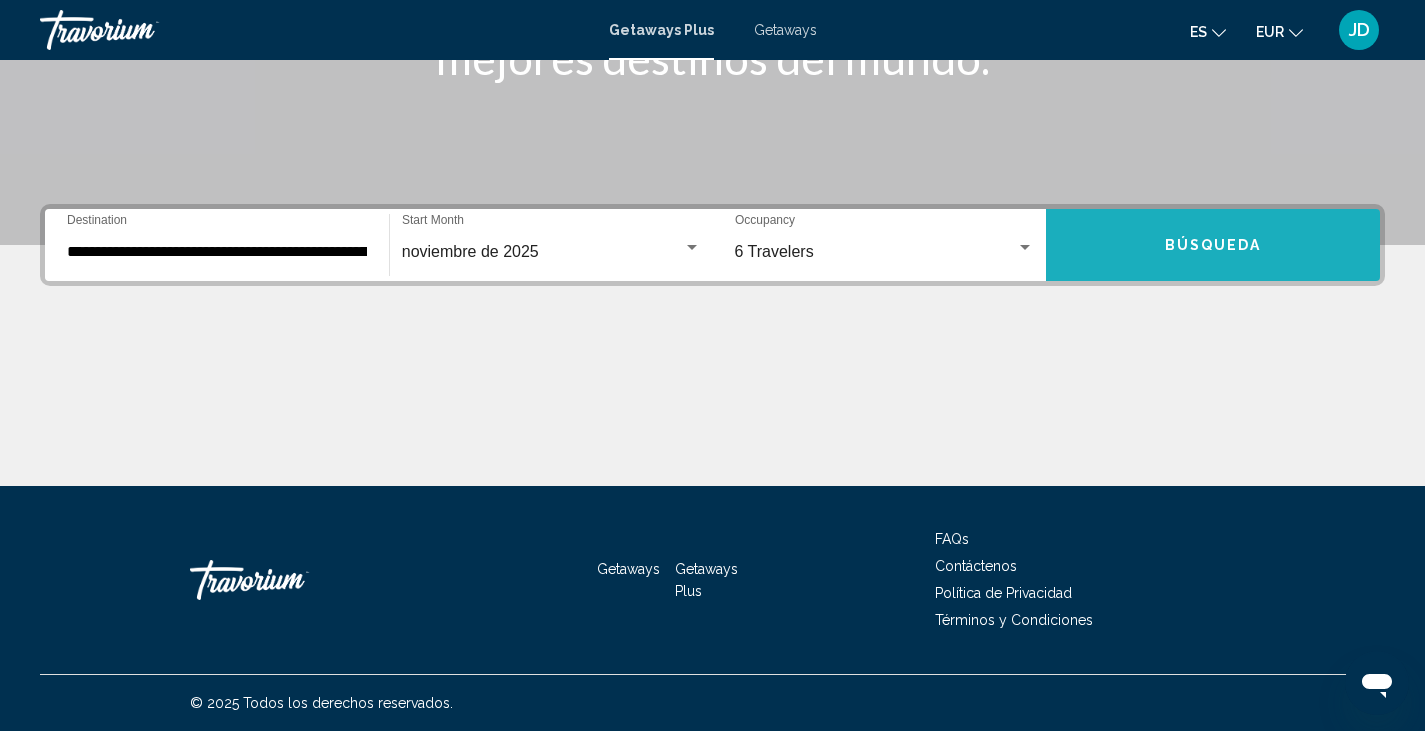 click on "Búsqueda" at bounding box center (1213, 246) 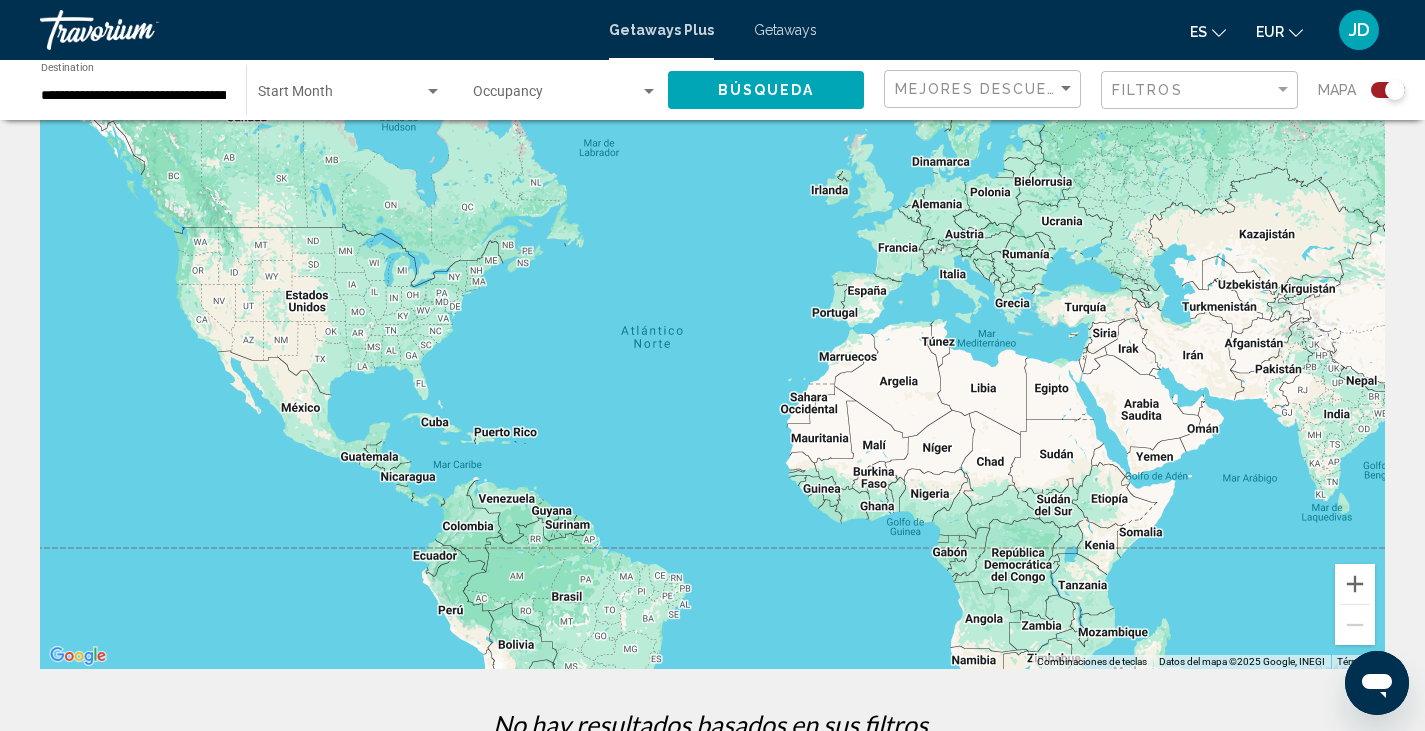 scroll, scrollTop: 17, scrollLeft: 0, axis: vertical 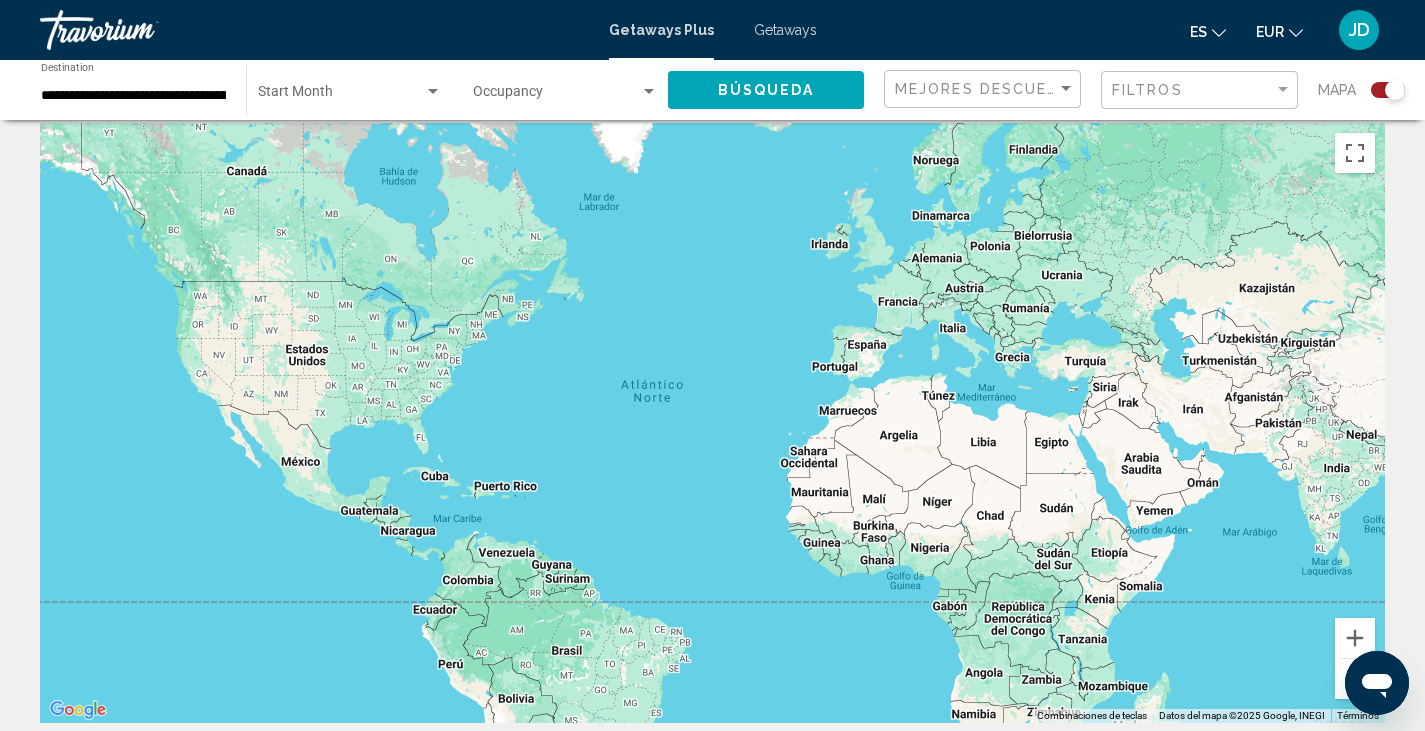 click on "Getaways" at bounding box center (785, 30) 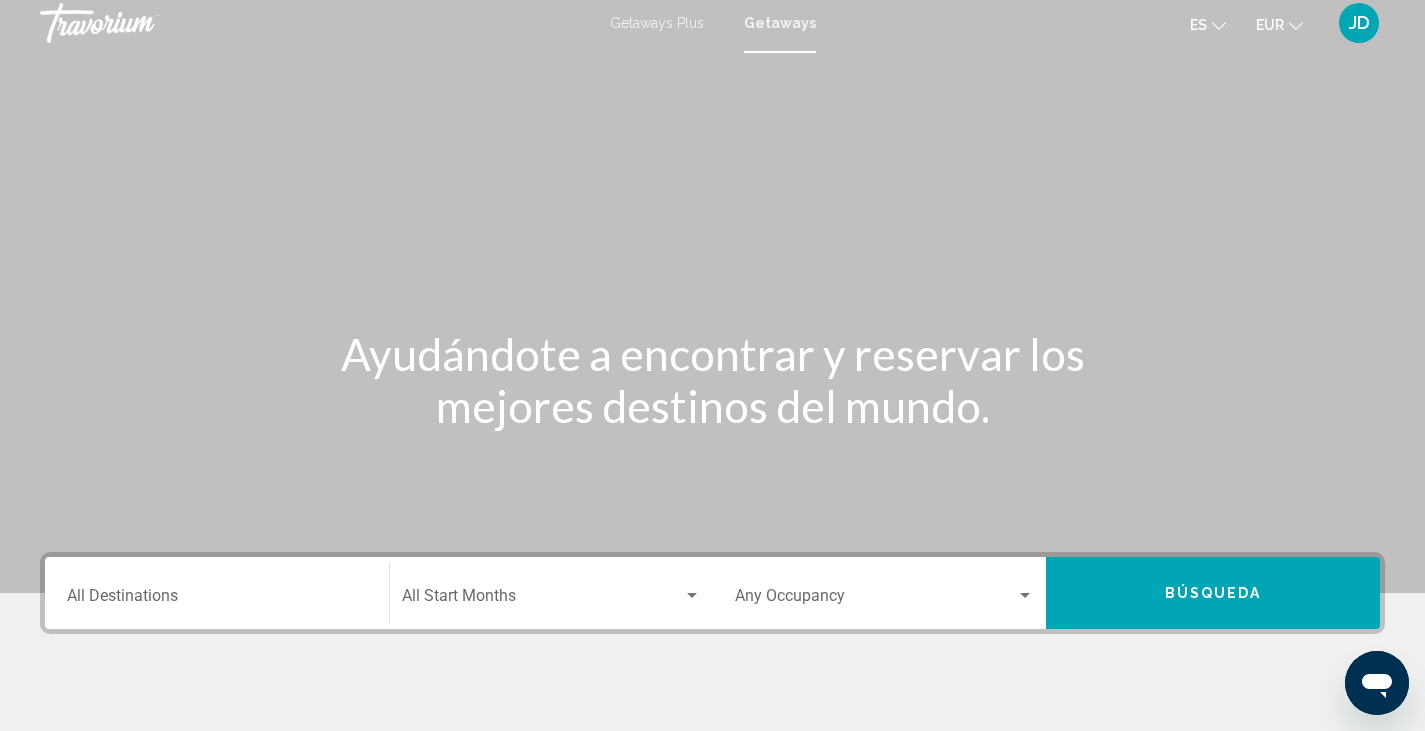 scroll, scrollTop: 3, scrollLeft: 0, axis: vertical 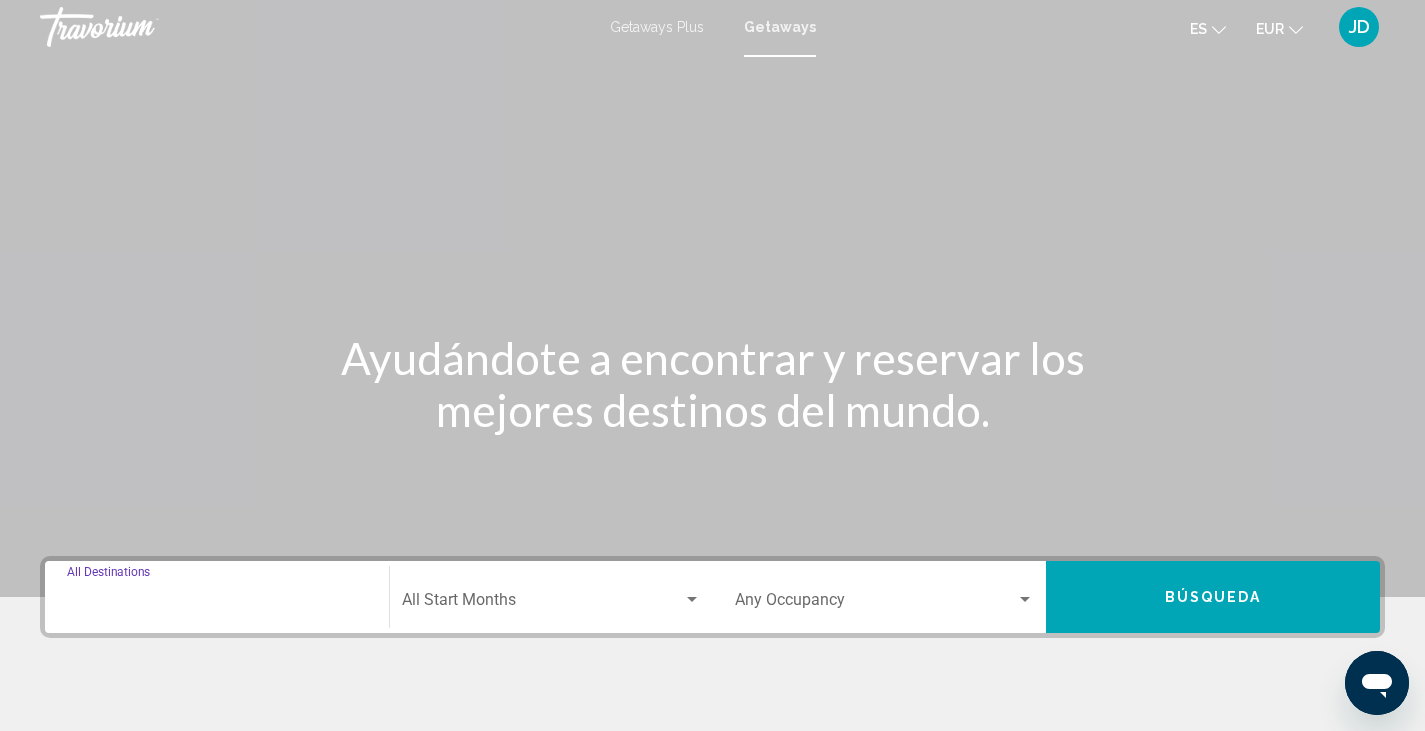 drag, startPoint x: 117, startPoint y: 596, endPoint x: 88, endPoint y: 580, distance: 33.12099 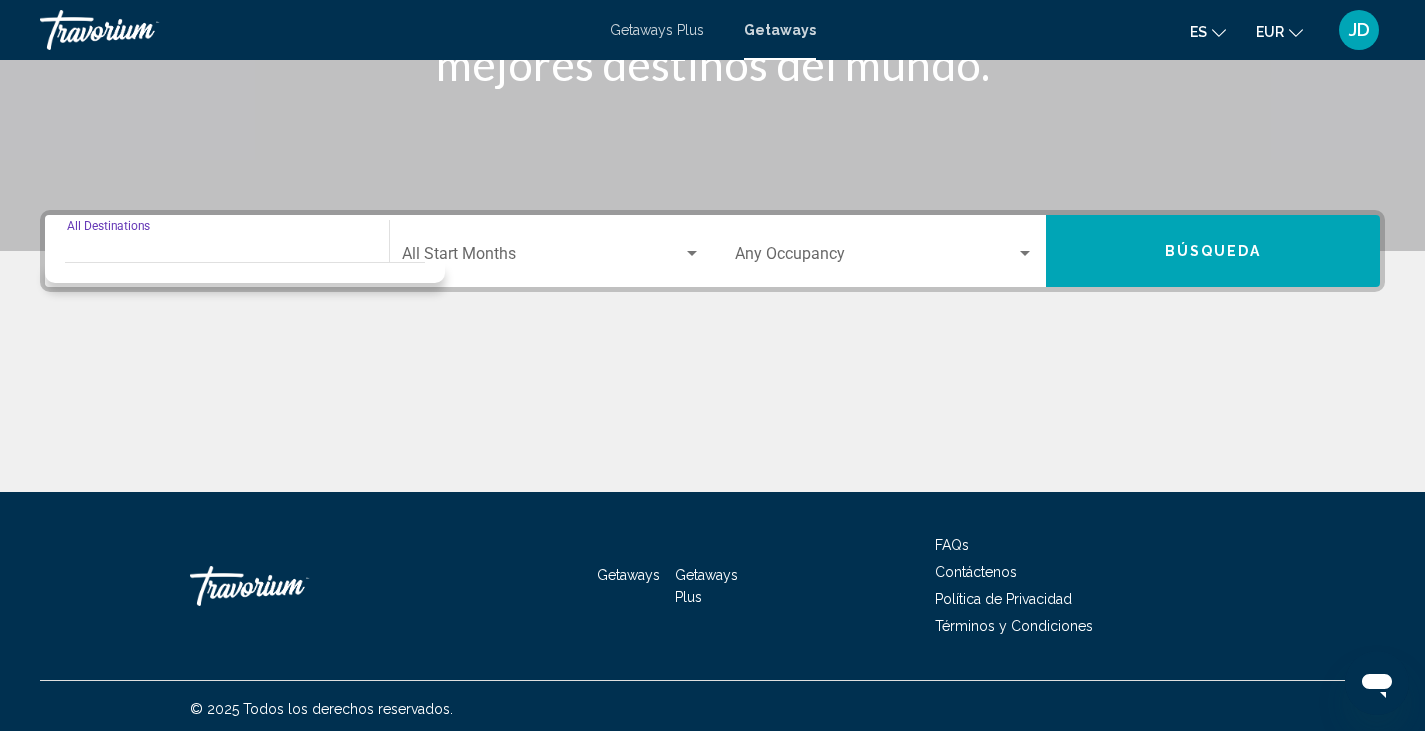 scroll, scrollTop: 355, scrollLeft: 0, axis: vertical 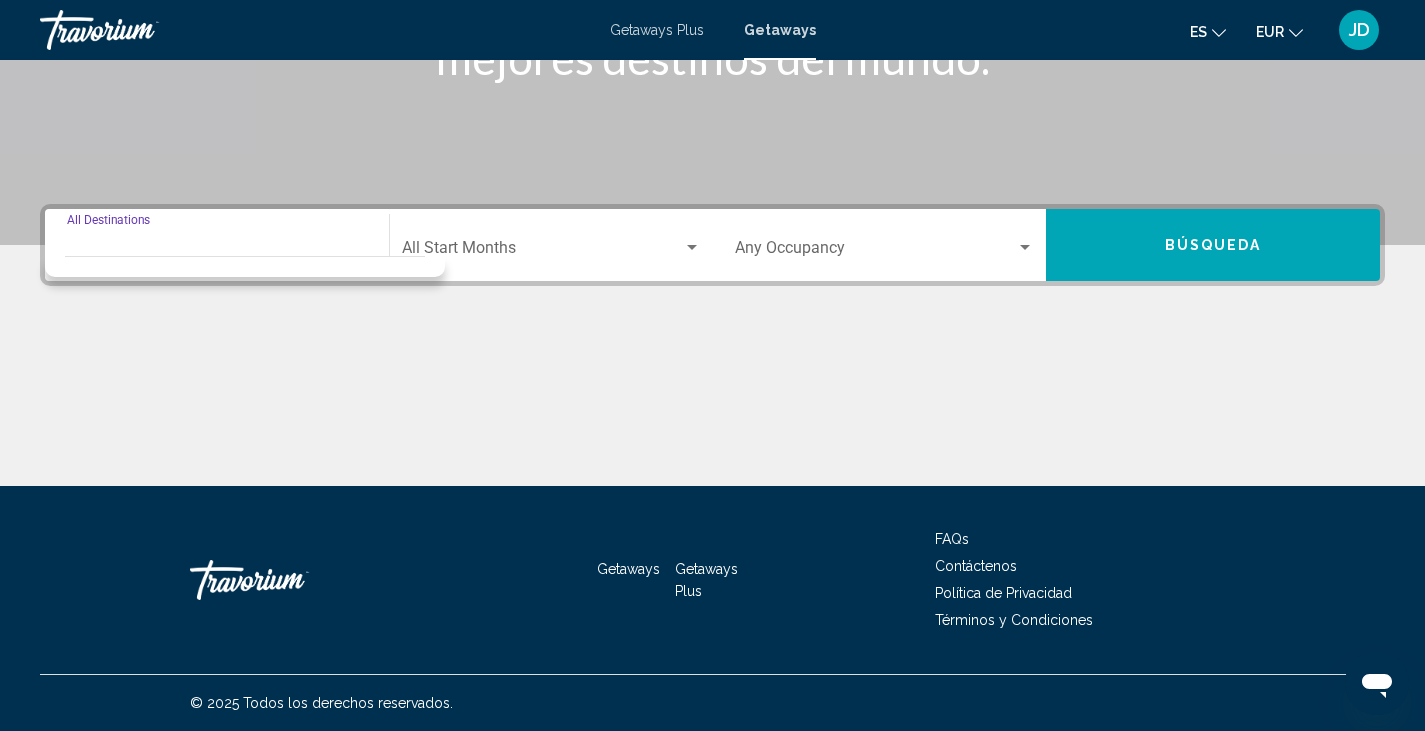 click on "Destination All Destinations" at bounding box center (217, 245) 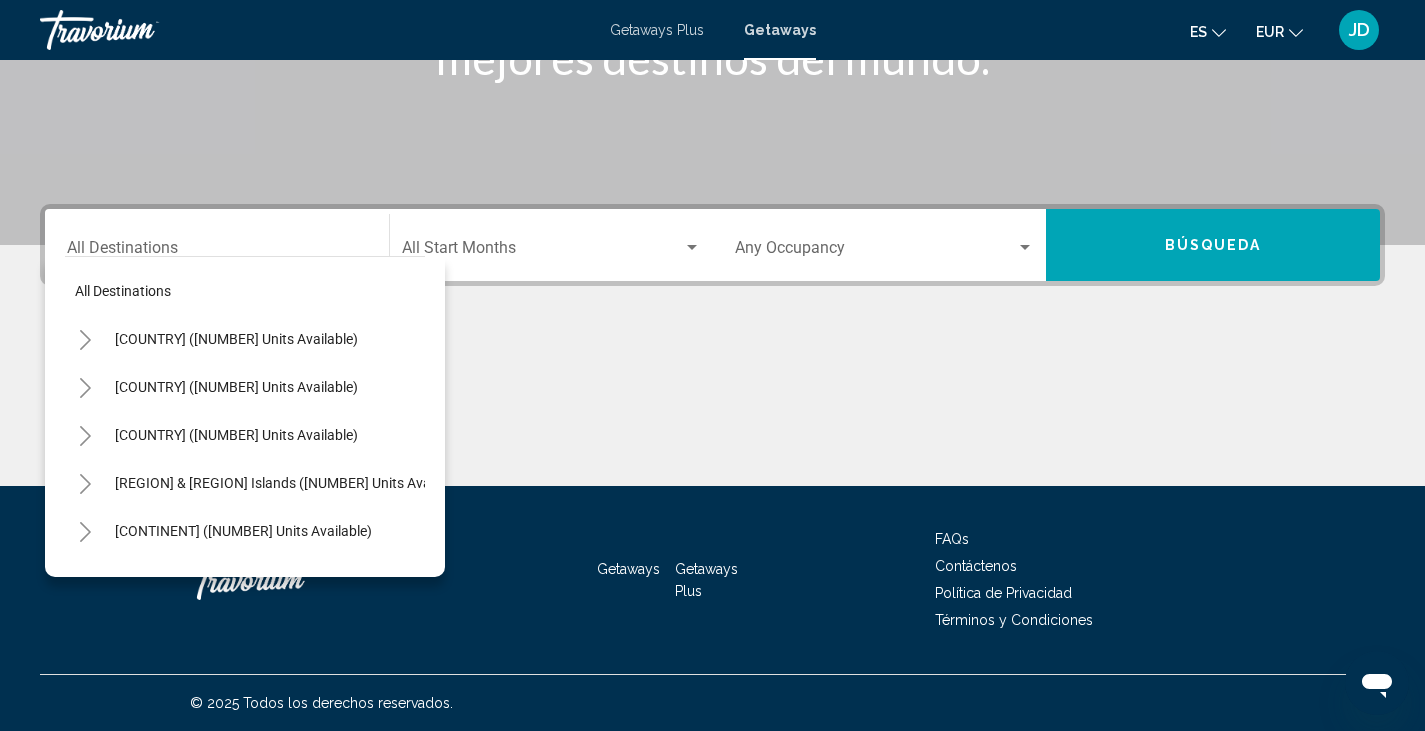click 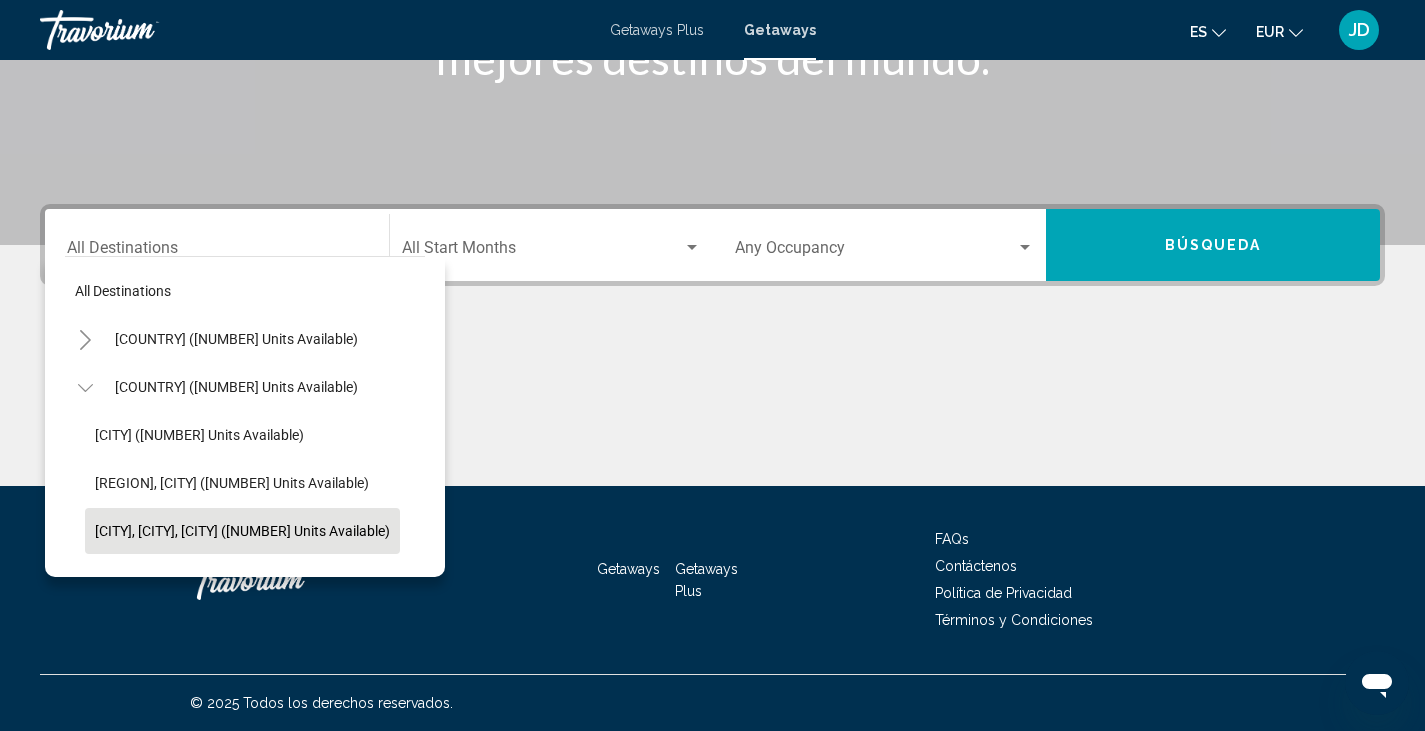 click on "Cancun, Cozumel, Riviera Maya (19,555 units available)" 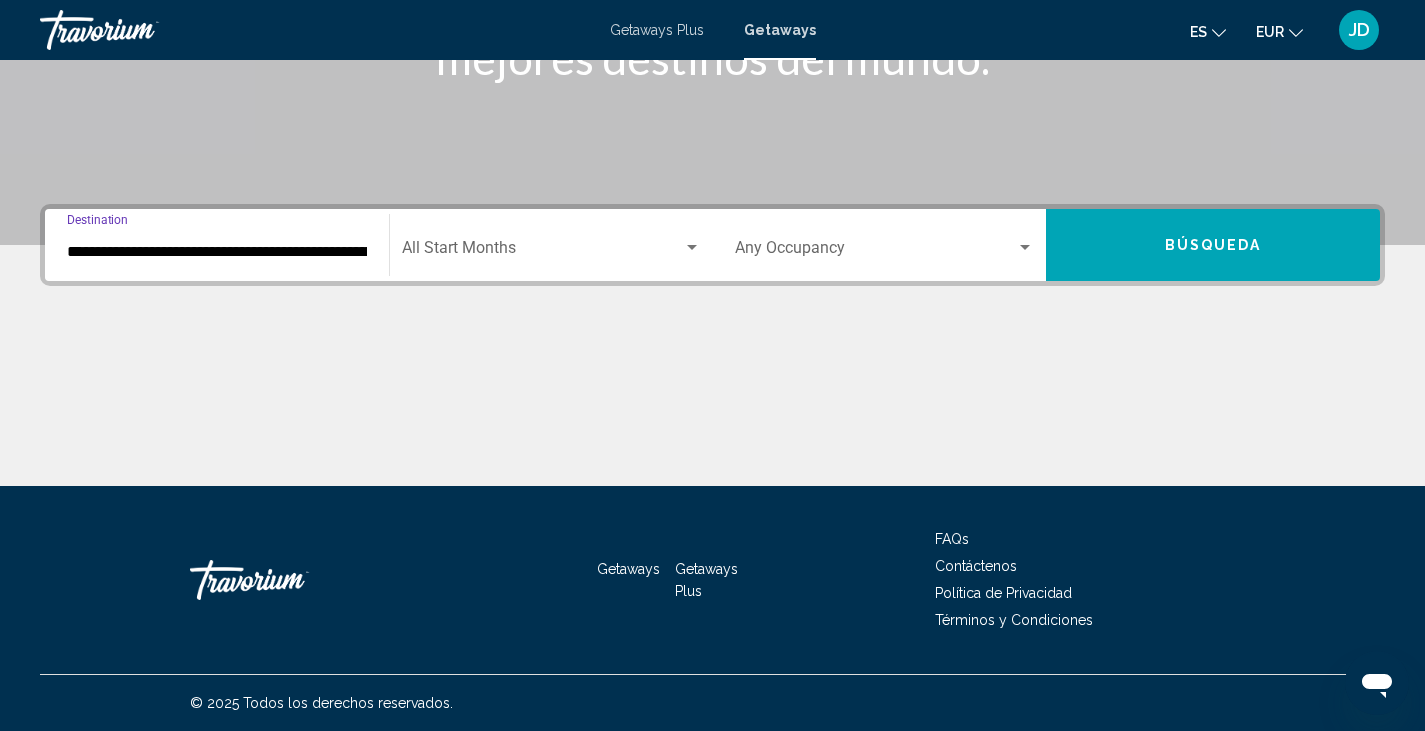 click at bounding box center (542, 252) 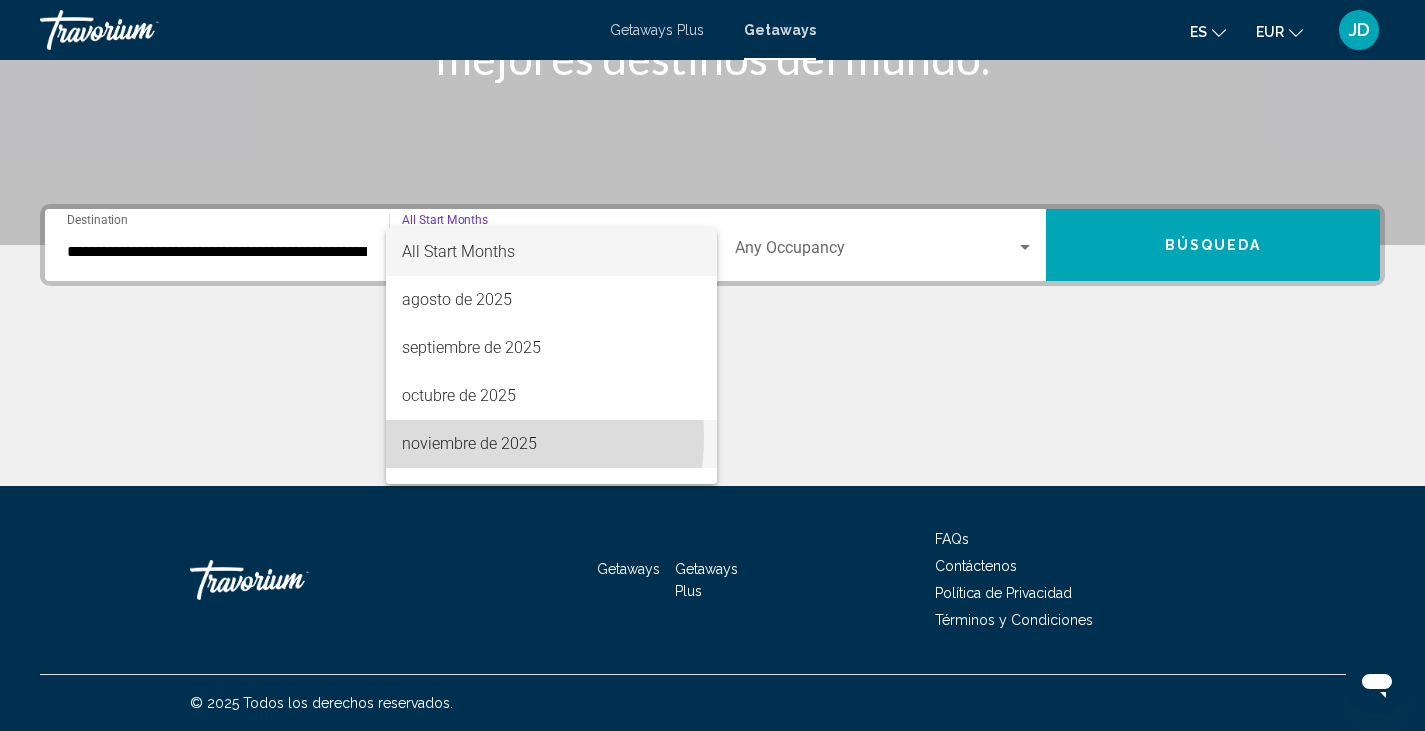 click on "noviembre de 2025" at bounding box center (551, 444) 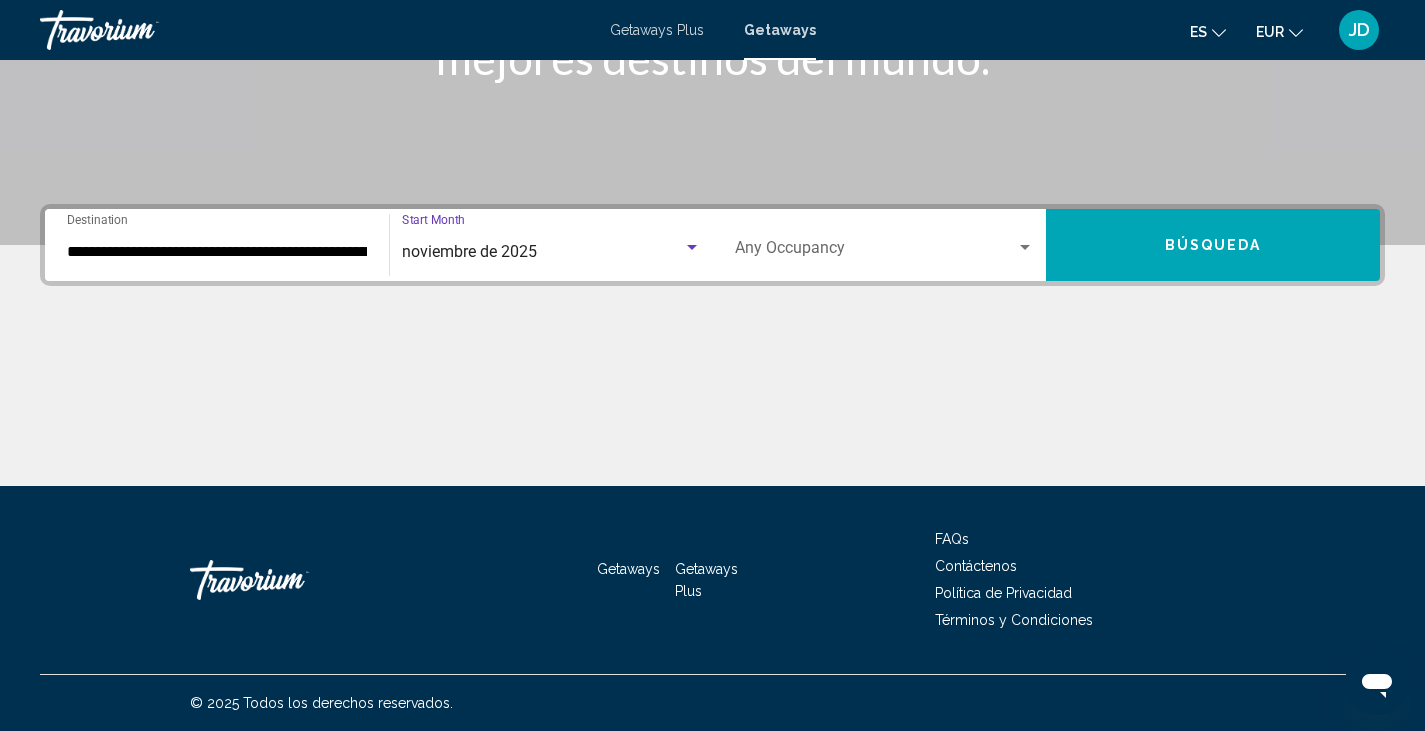 click at bounding box center [1025, 248] 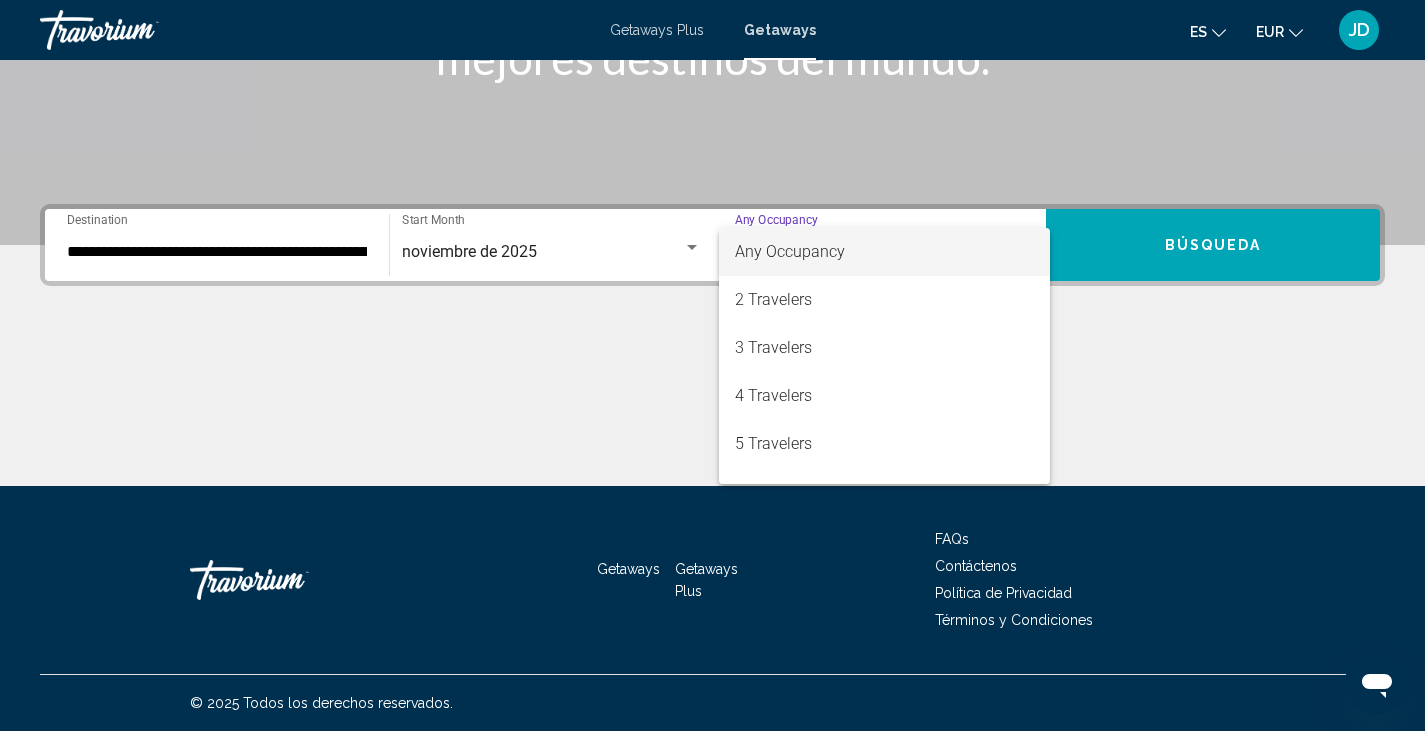 scroll, scrollTop: 40, scrollLeft: 0, axis: vertical 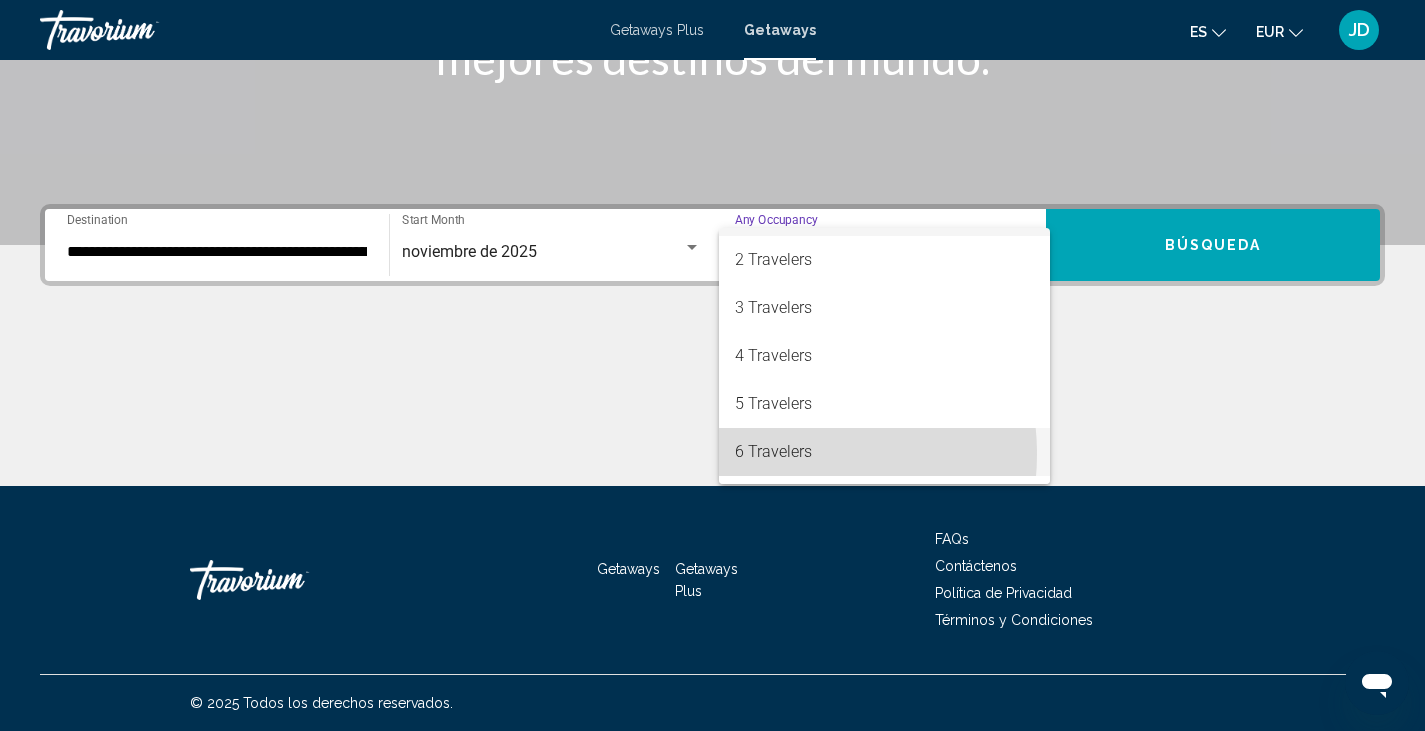 click on "6 Travelers" at bounding box center (885, 452) 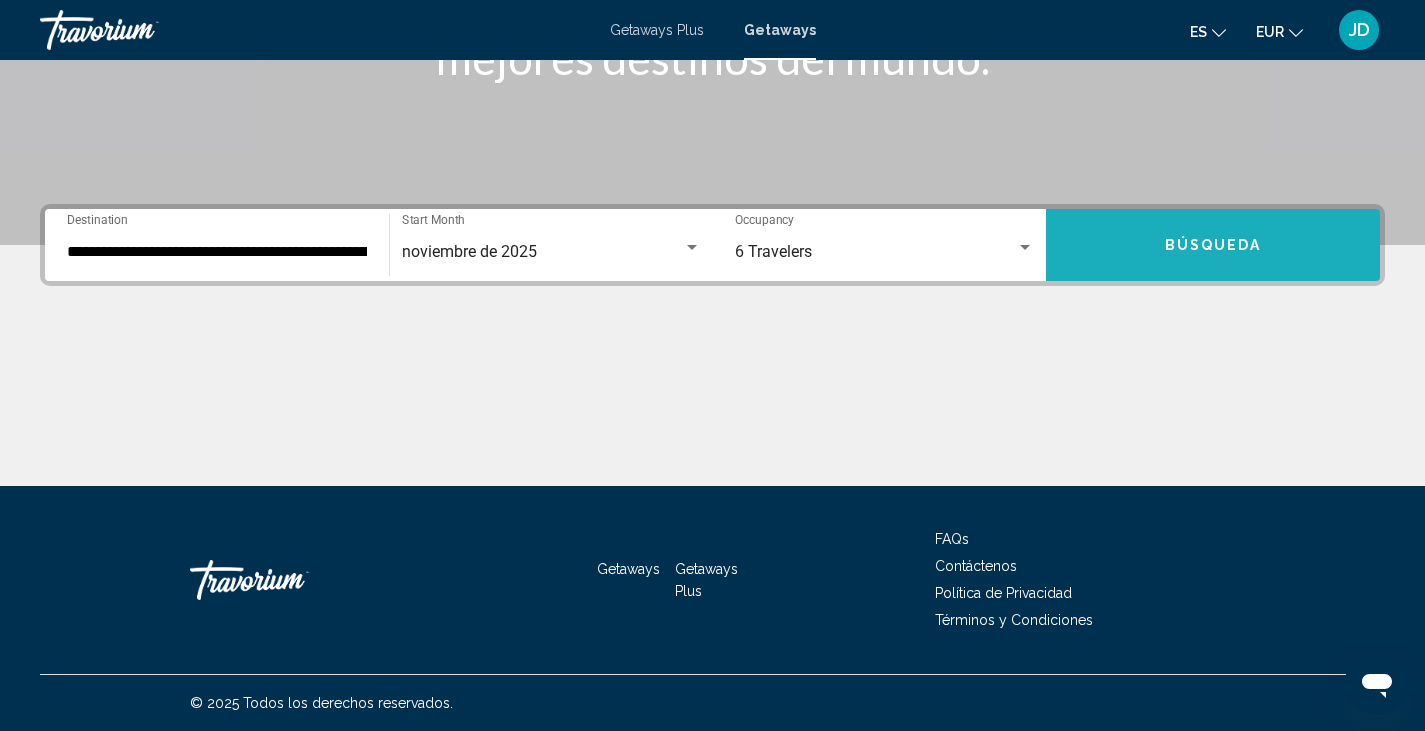 click on "Búsqueda" at bounding box center [1213, 246] 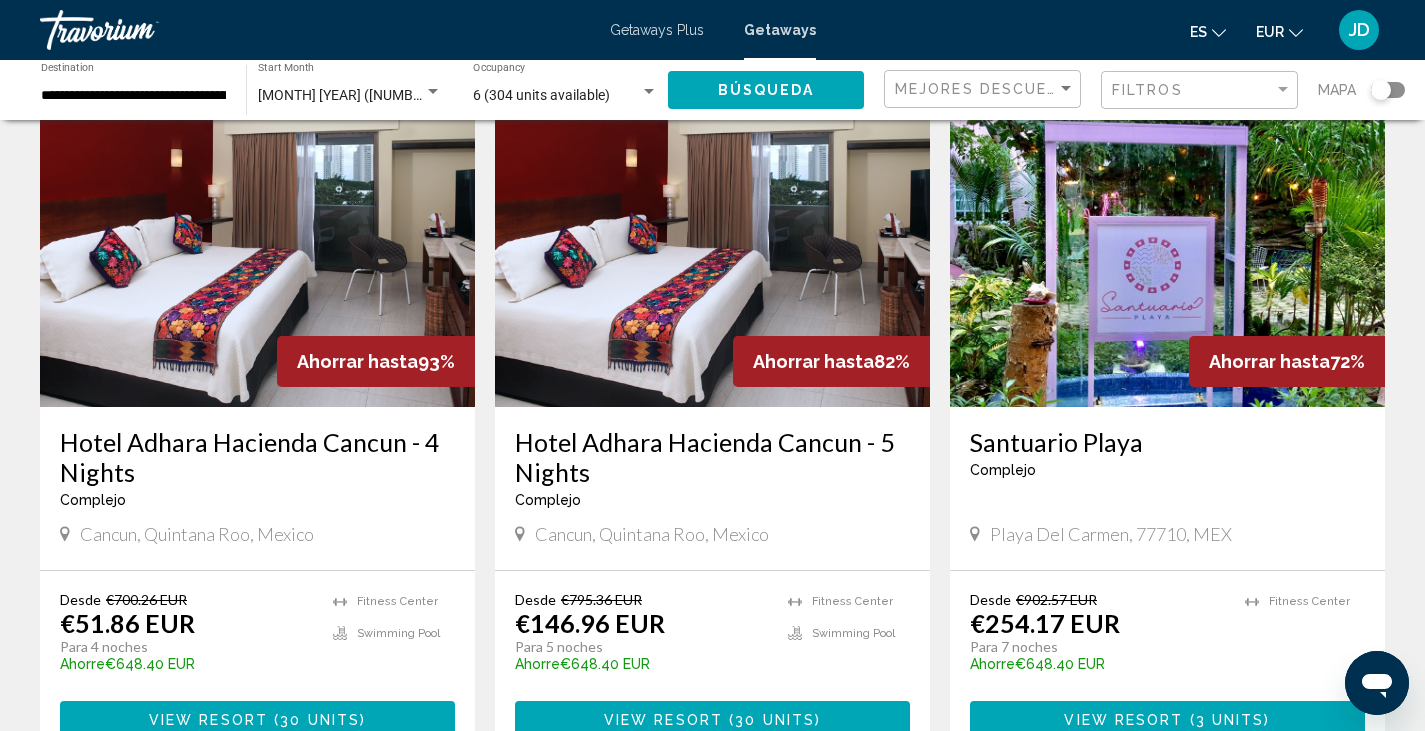 scroll, scrollTop: 128, scrollLeft: 0, axis: vertical 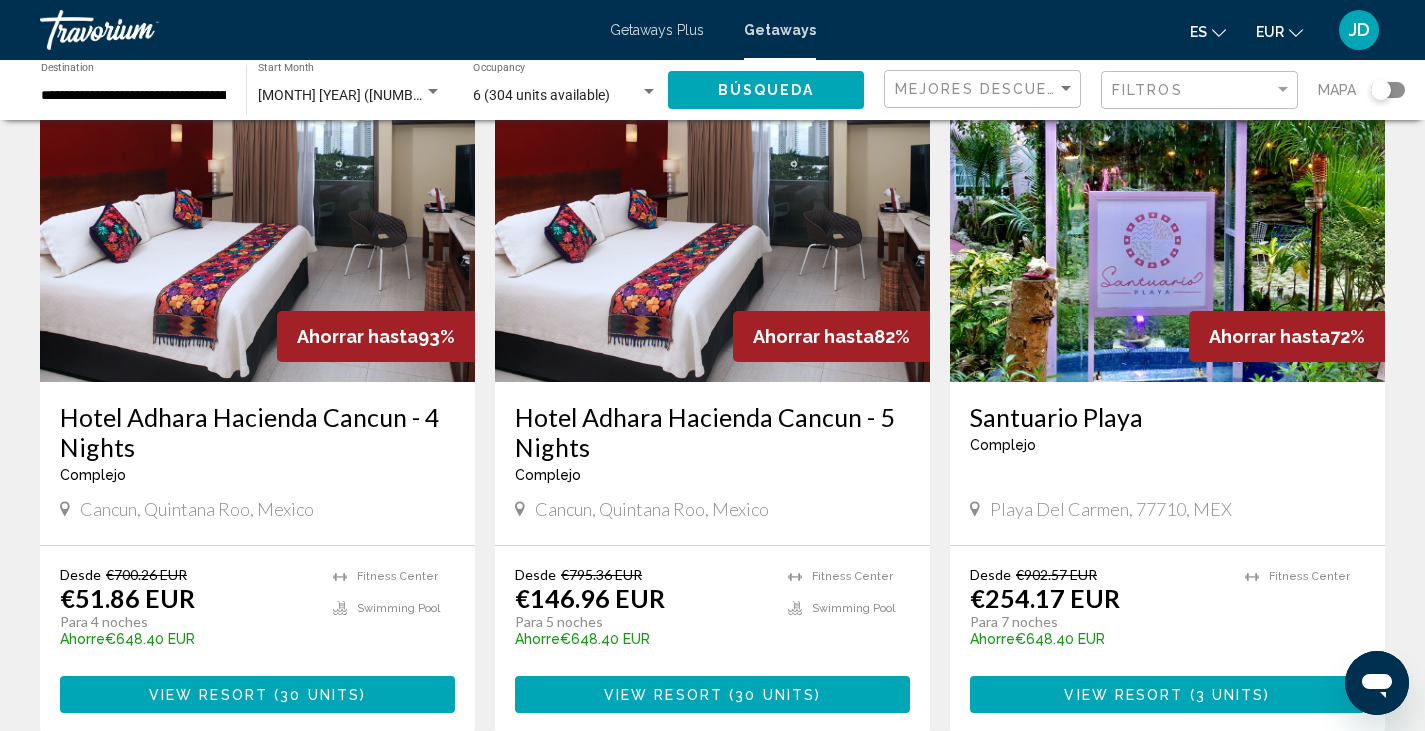 click at bounding box center (1167, 222) 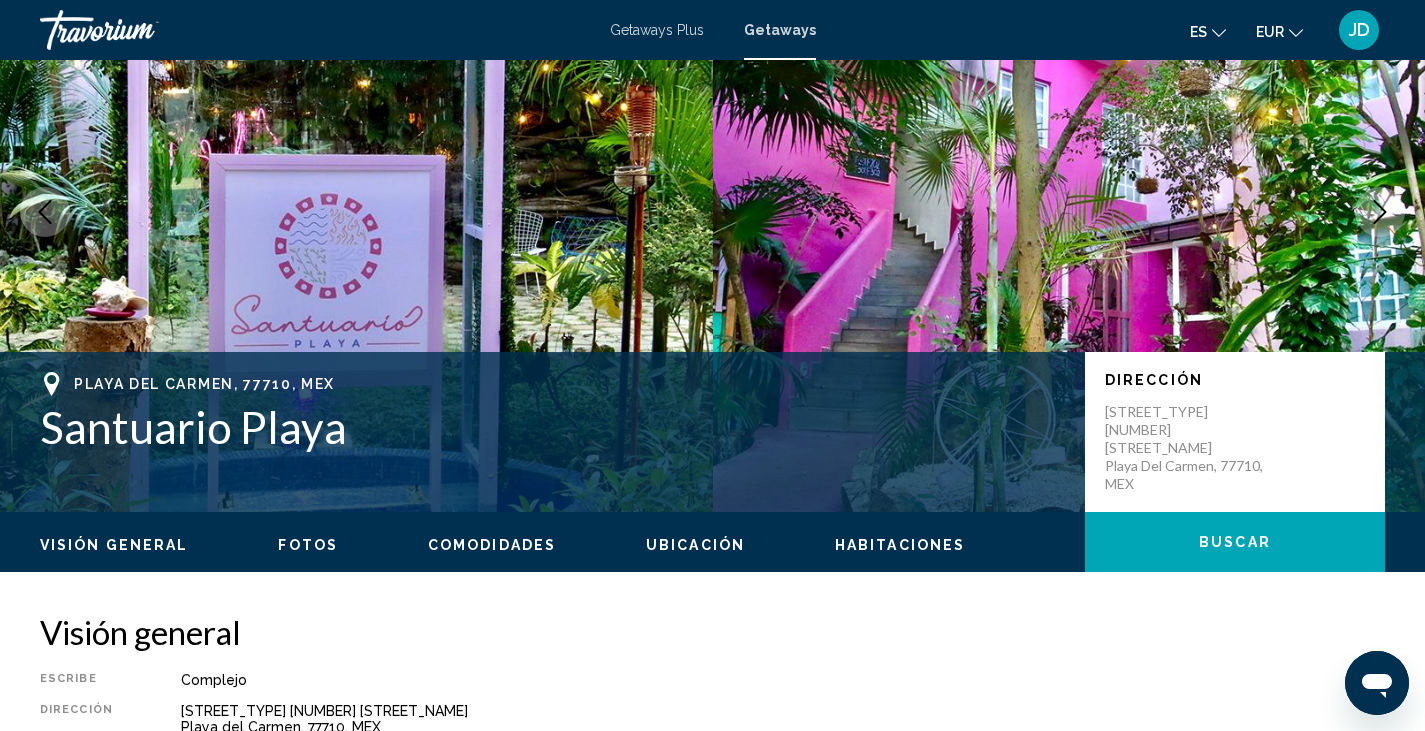 scroll, scrollTop: 0, scrollLeft: 0, axis: both 